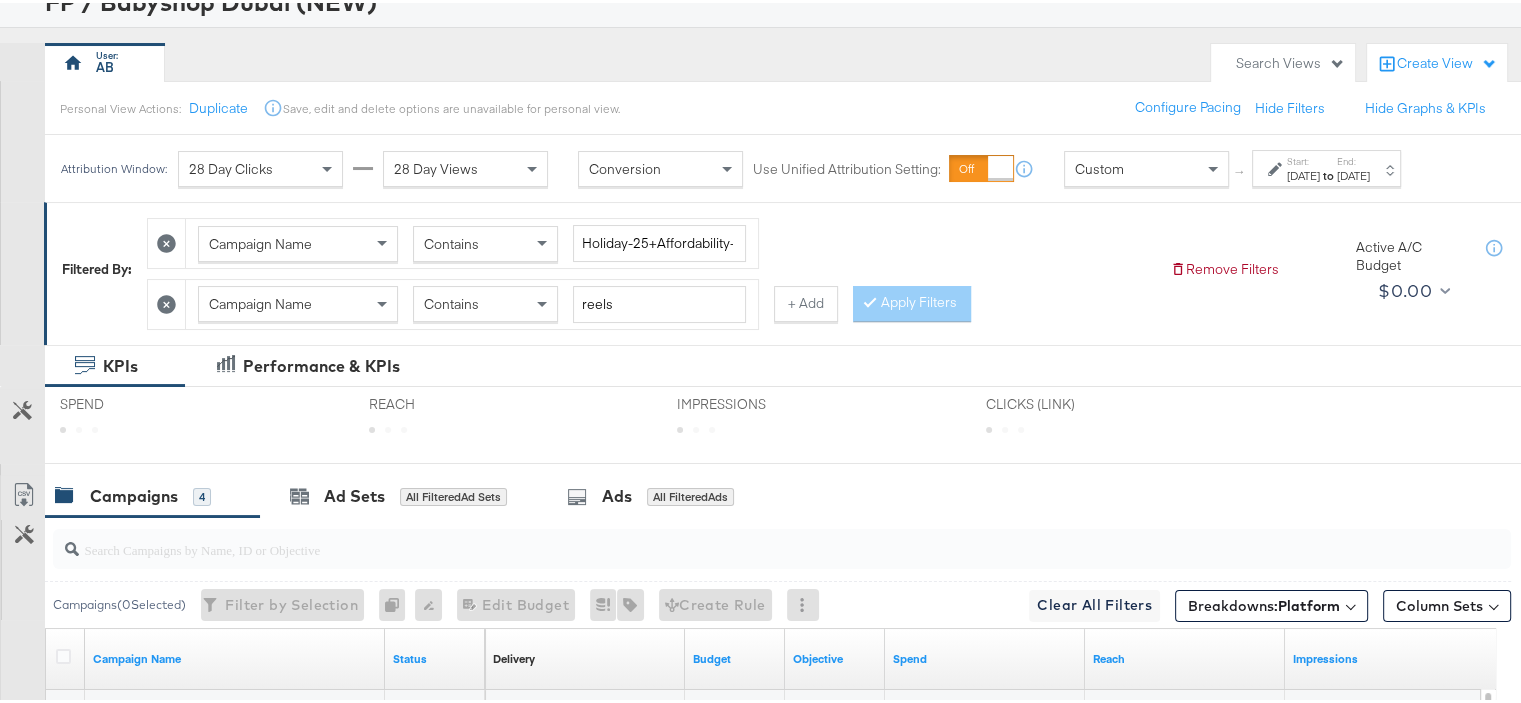scroll, scrollTop: 200, scrollLeft: 0, axis: vertical 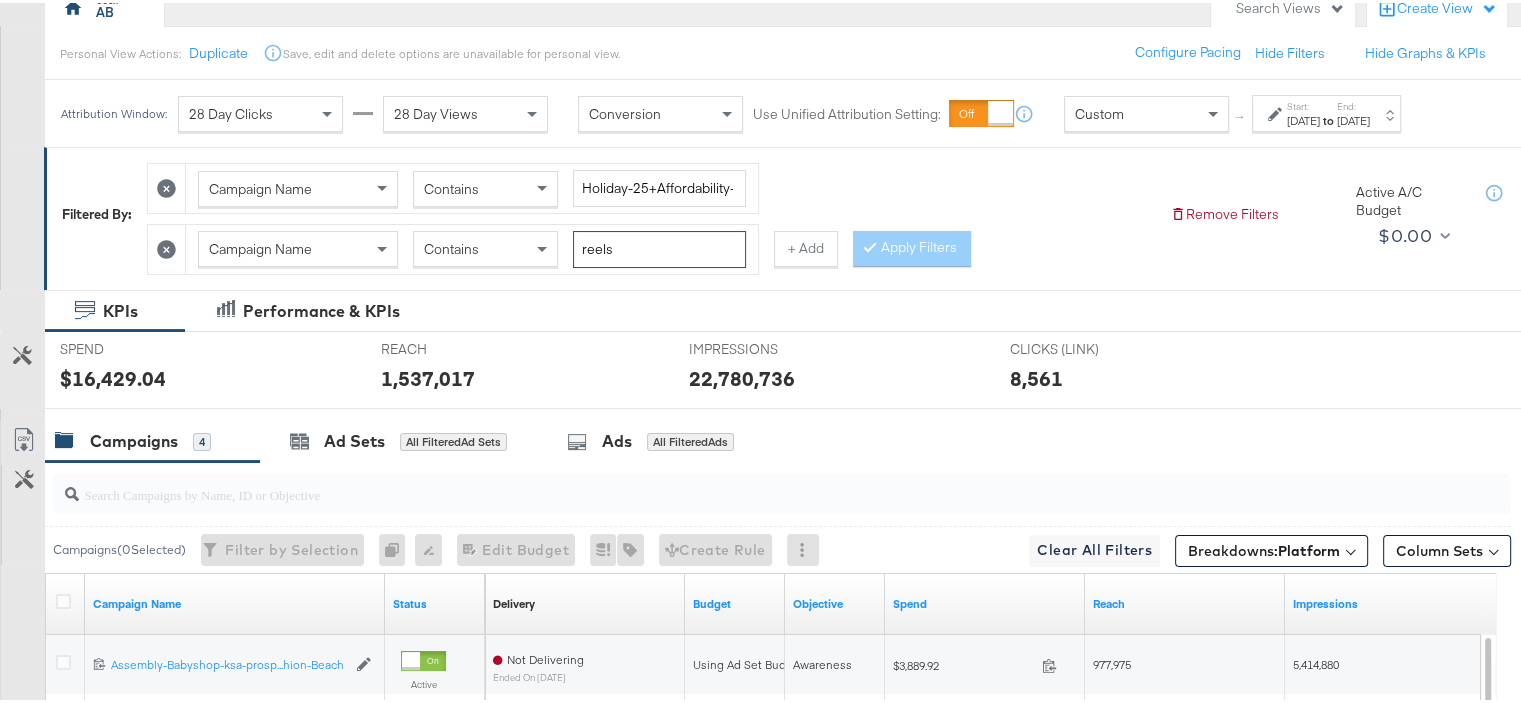 click on "reels" at bounding box center (659, 246) 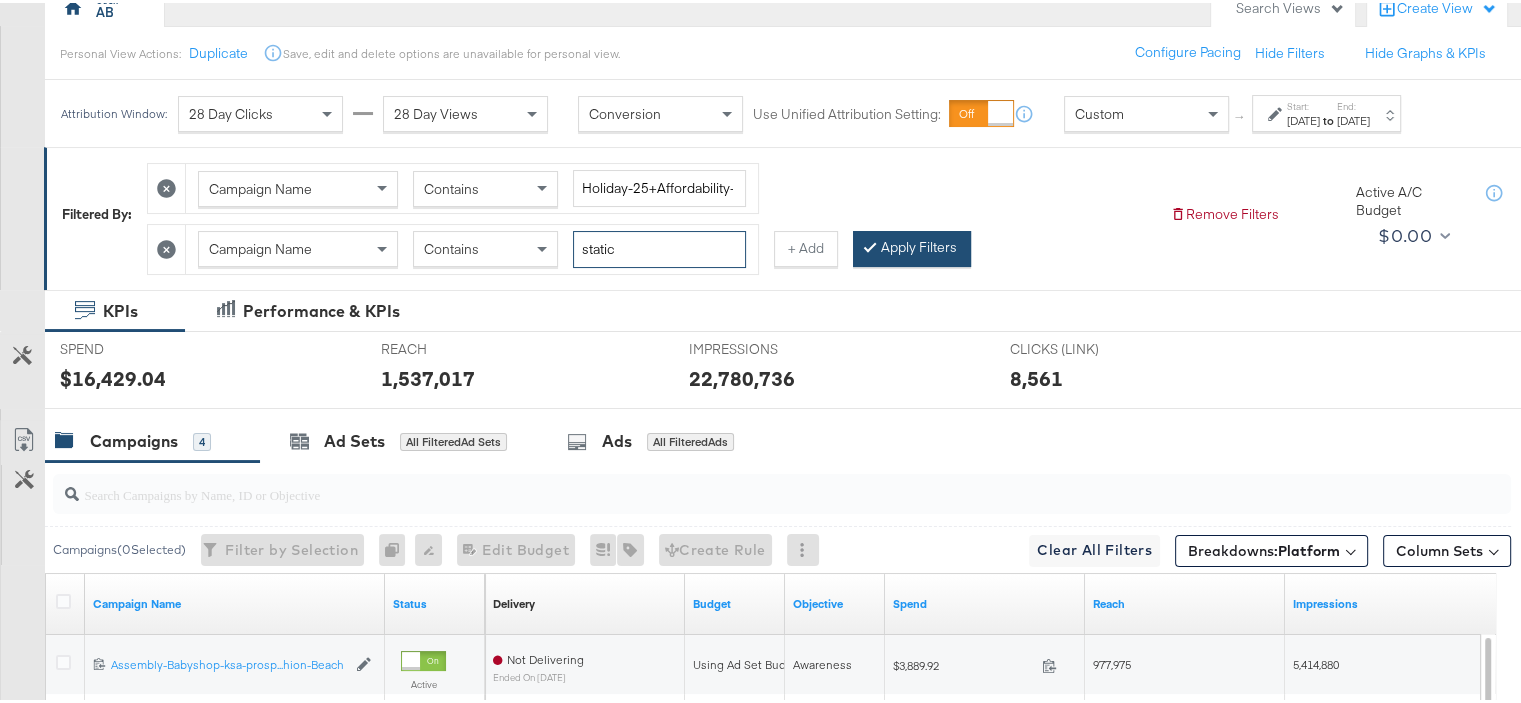 type on "static" 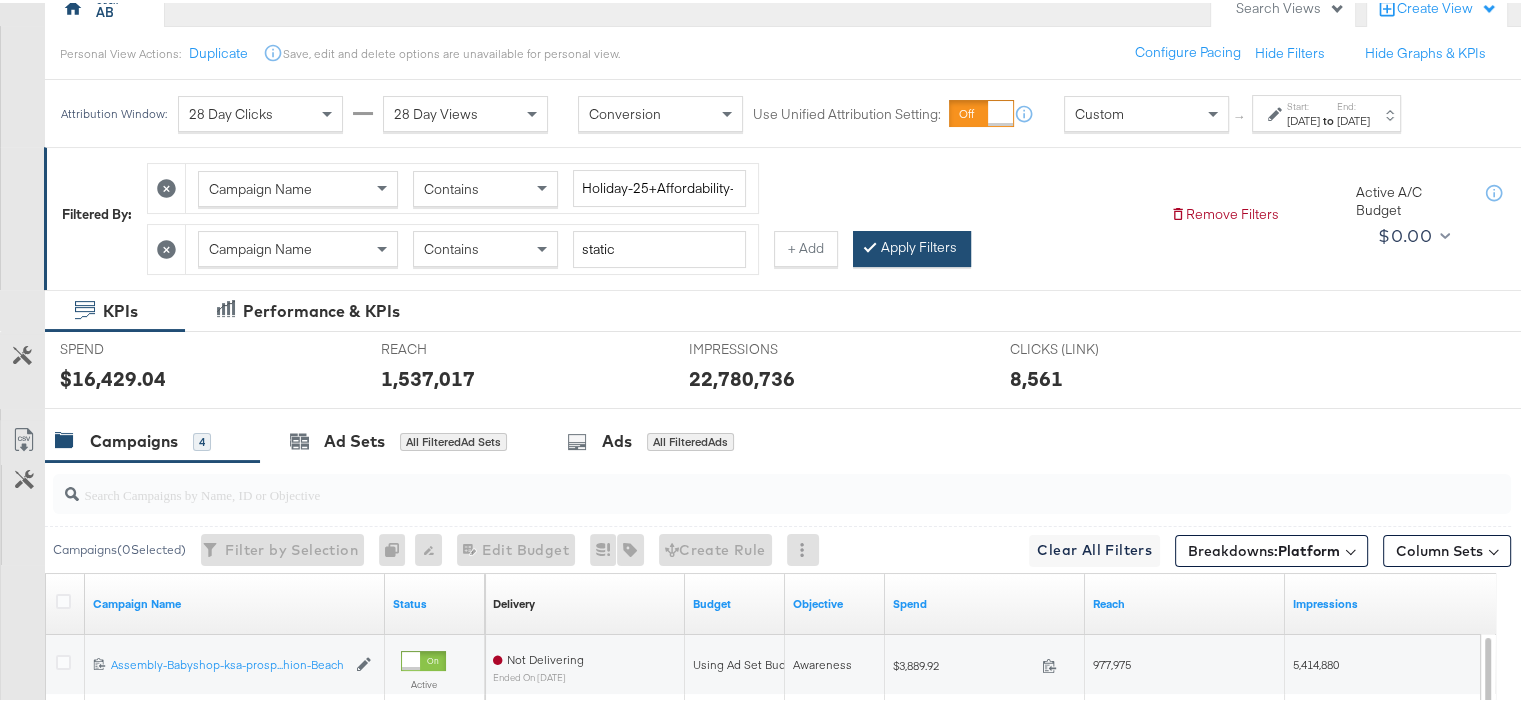 click on "Apply Filters" at bounding box center [912, 246] 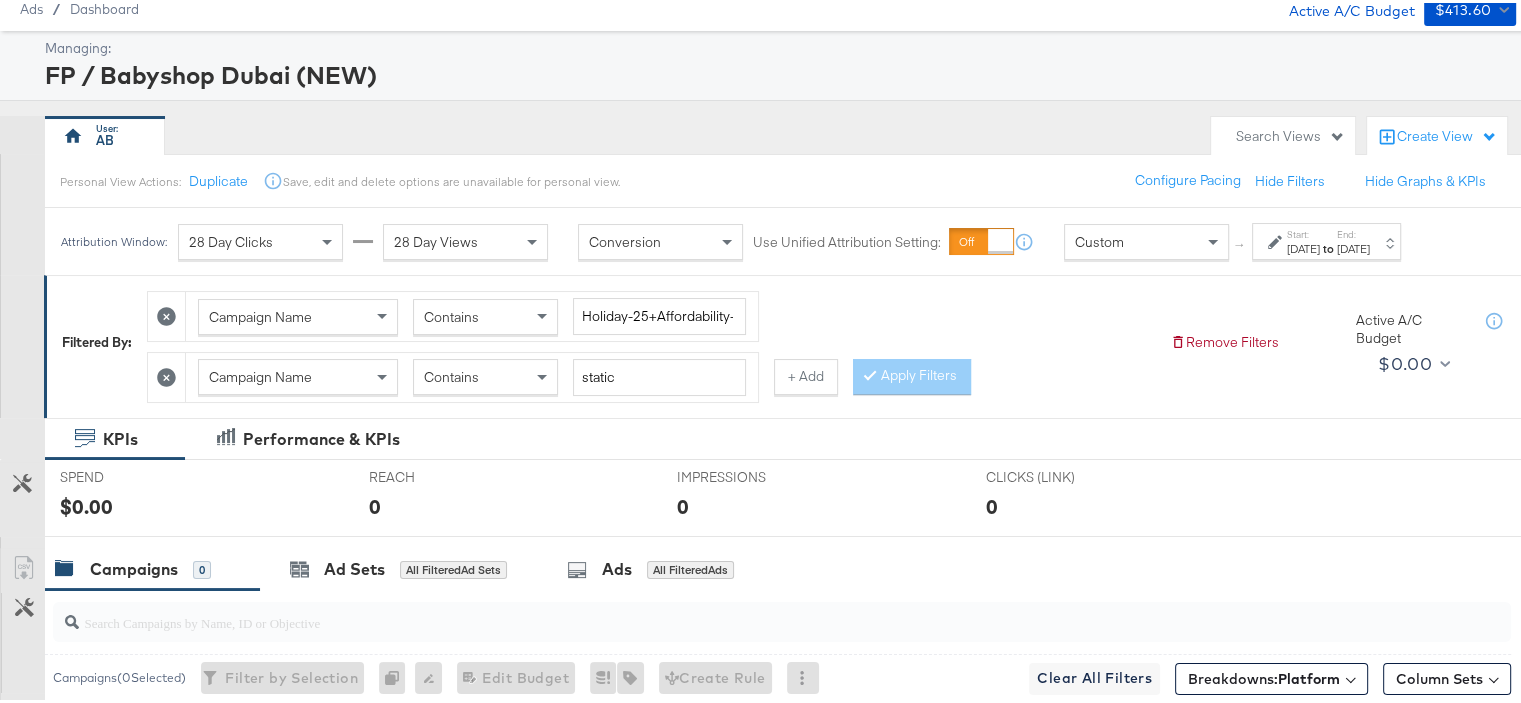scroll, scrollTop: 0, scrollLeft: 0, axis: both 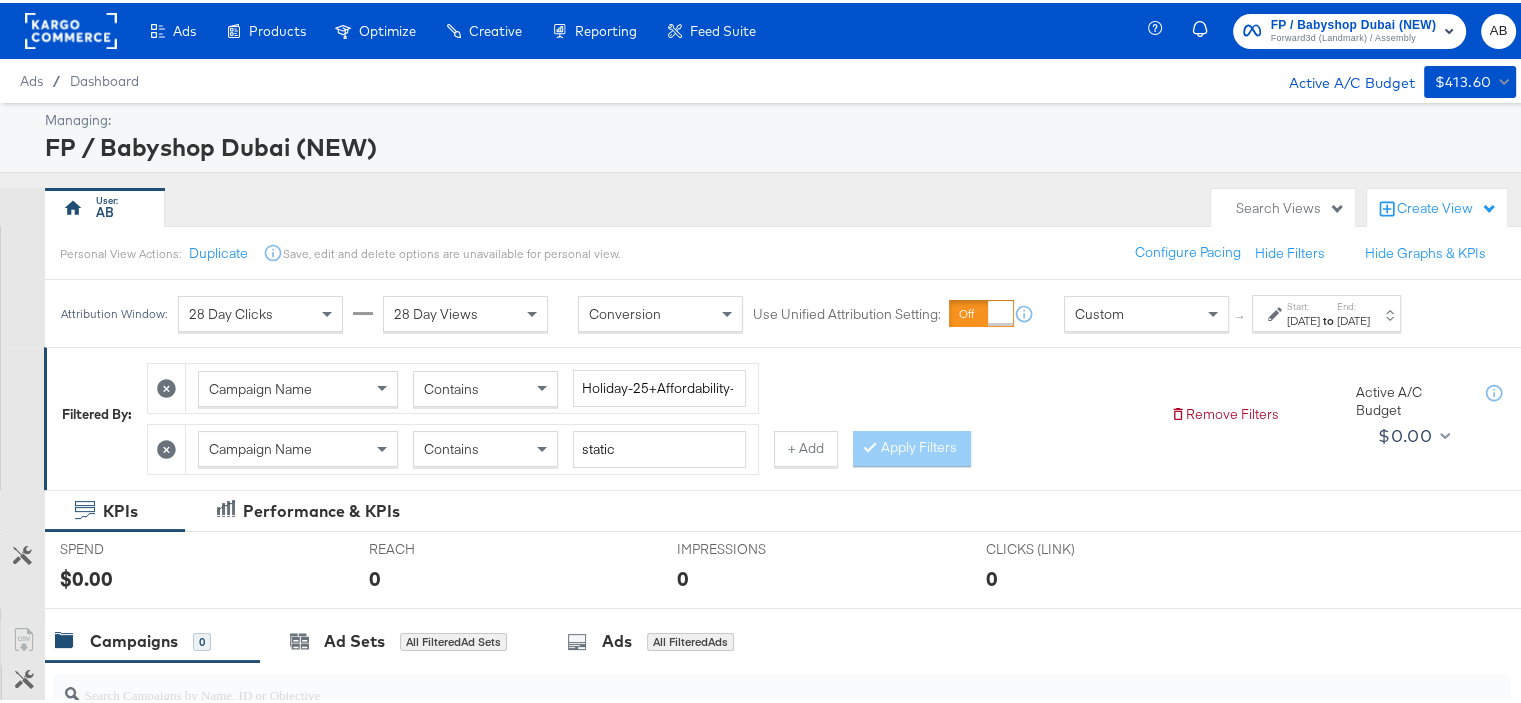 click on "to" at bounding box center (1328, 317) 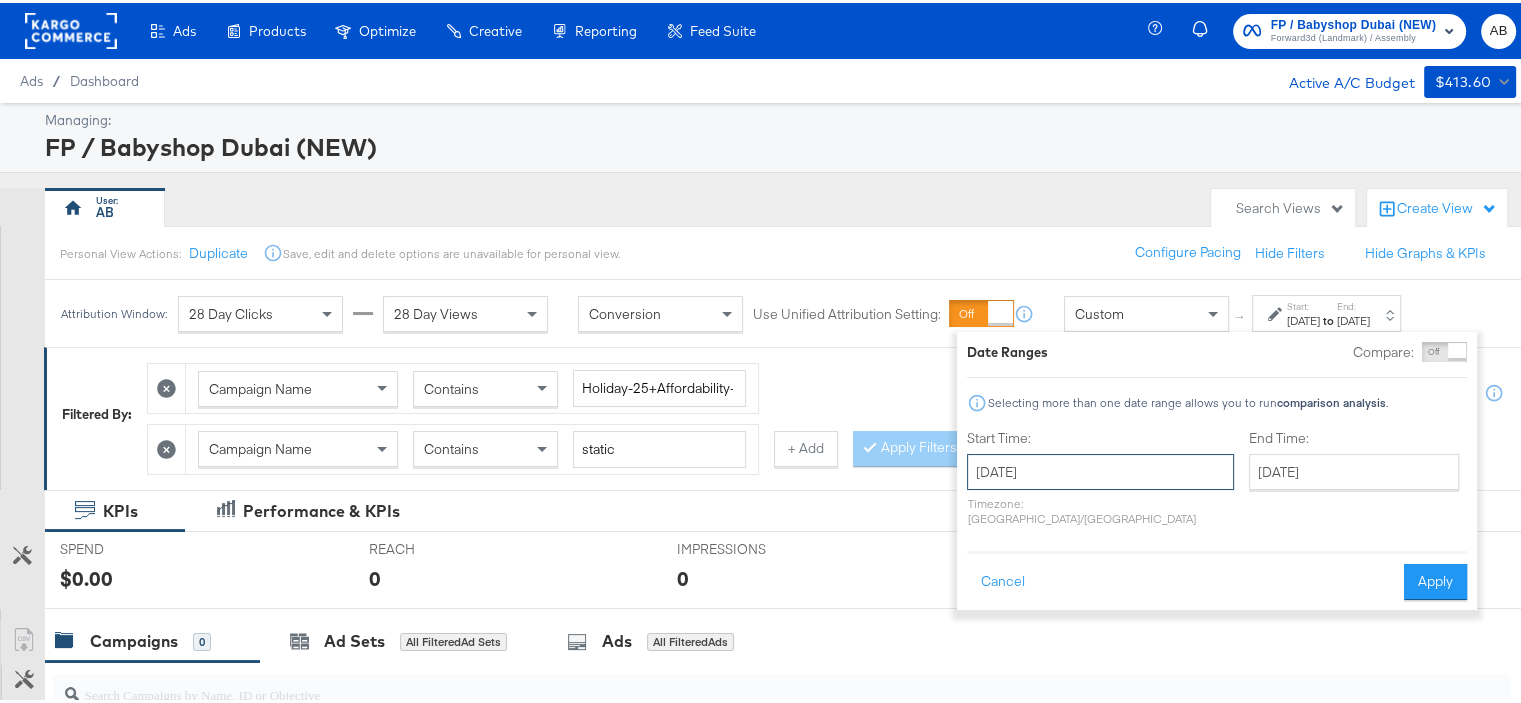 click on "[DATE]" at bounding box center (1100, 469) 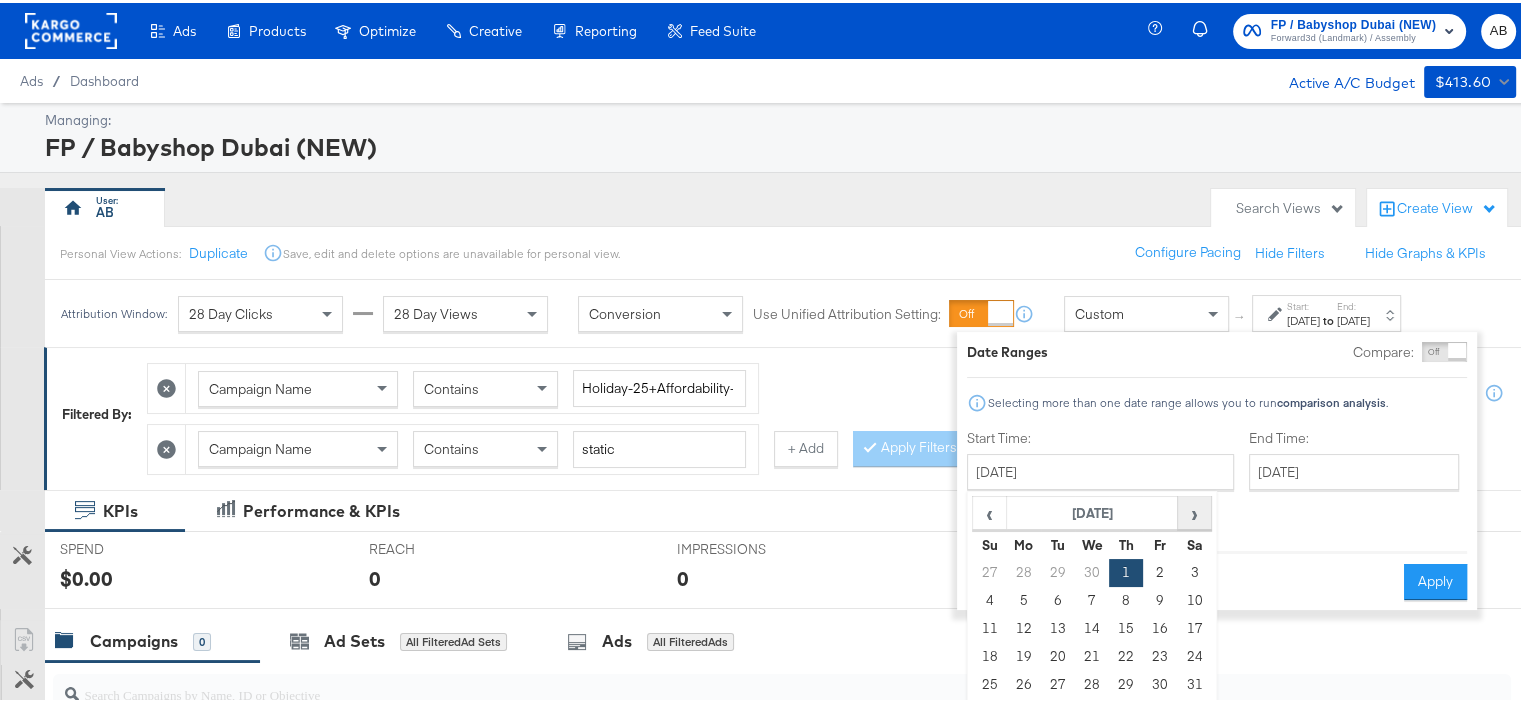 click on "›" at bounding box center [1194, 510] 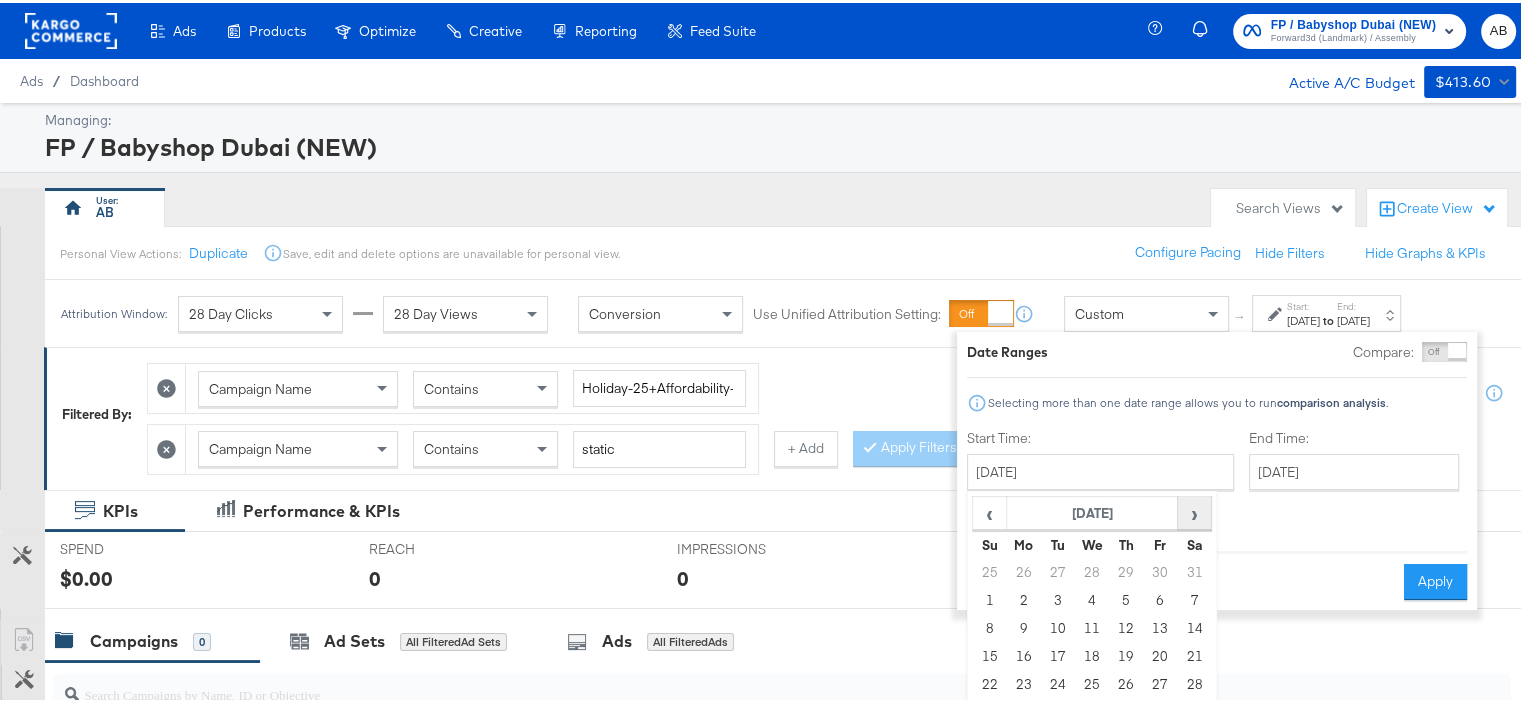 click on "›" at bounding box center (1194, 510) 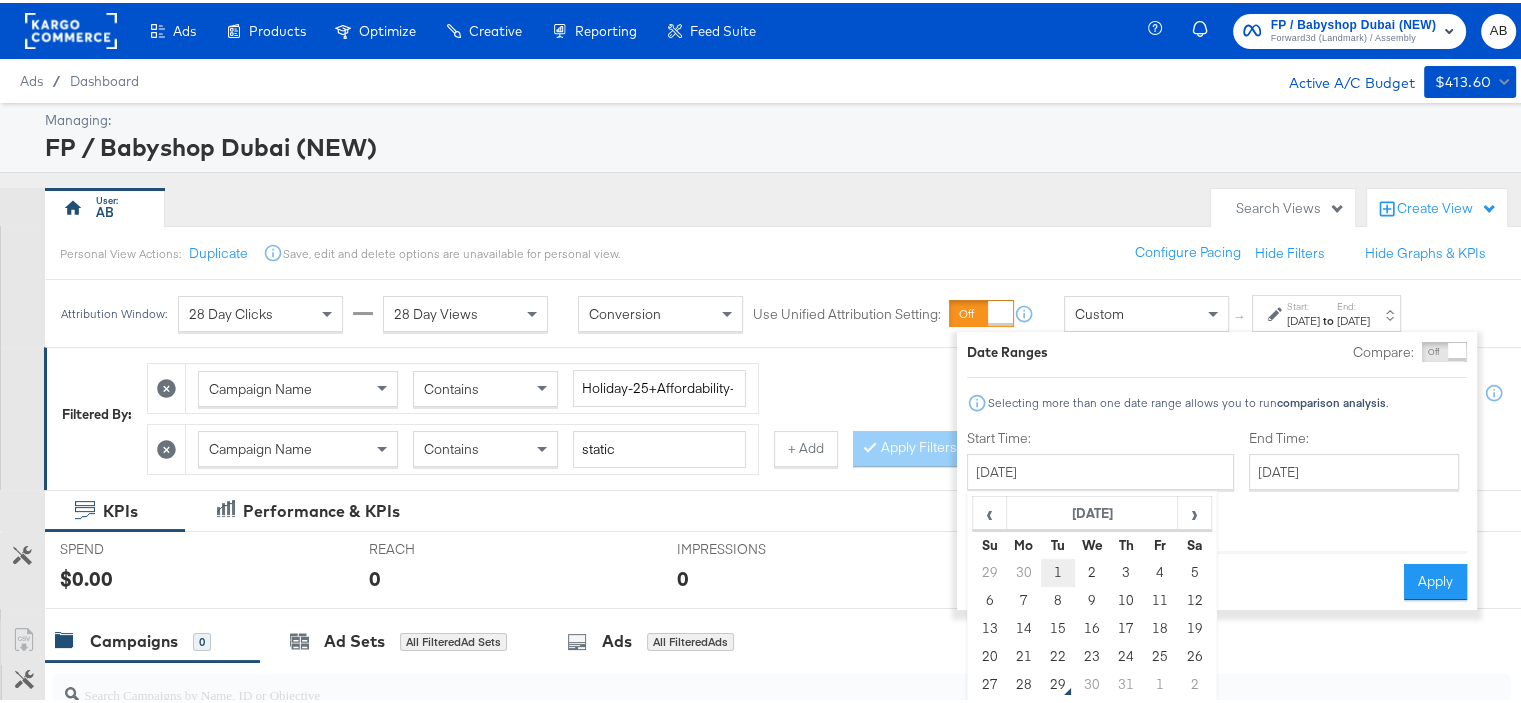 click on "1" at bounding box center [1058, 570] 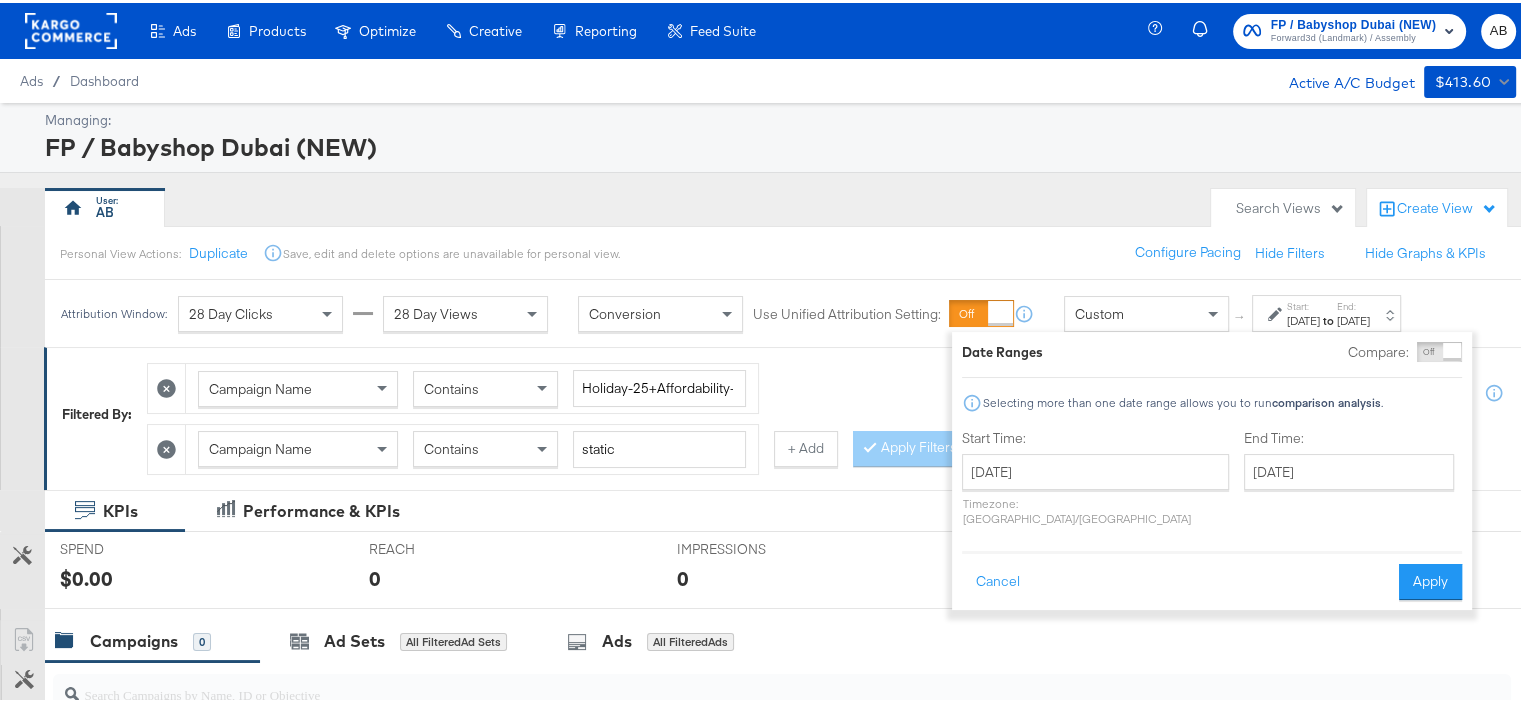 type on "[DATE]" 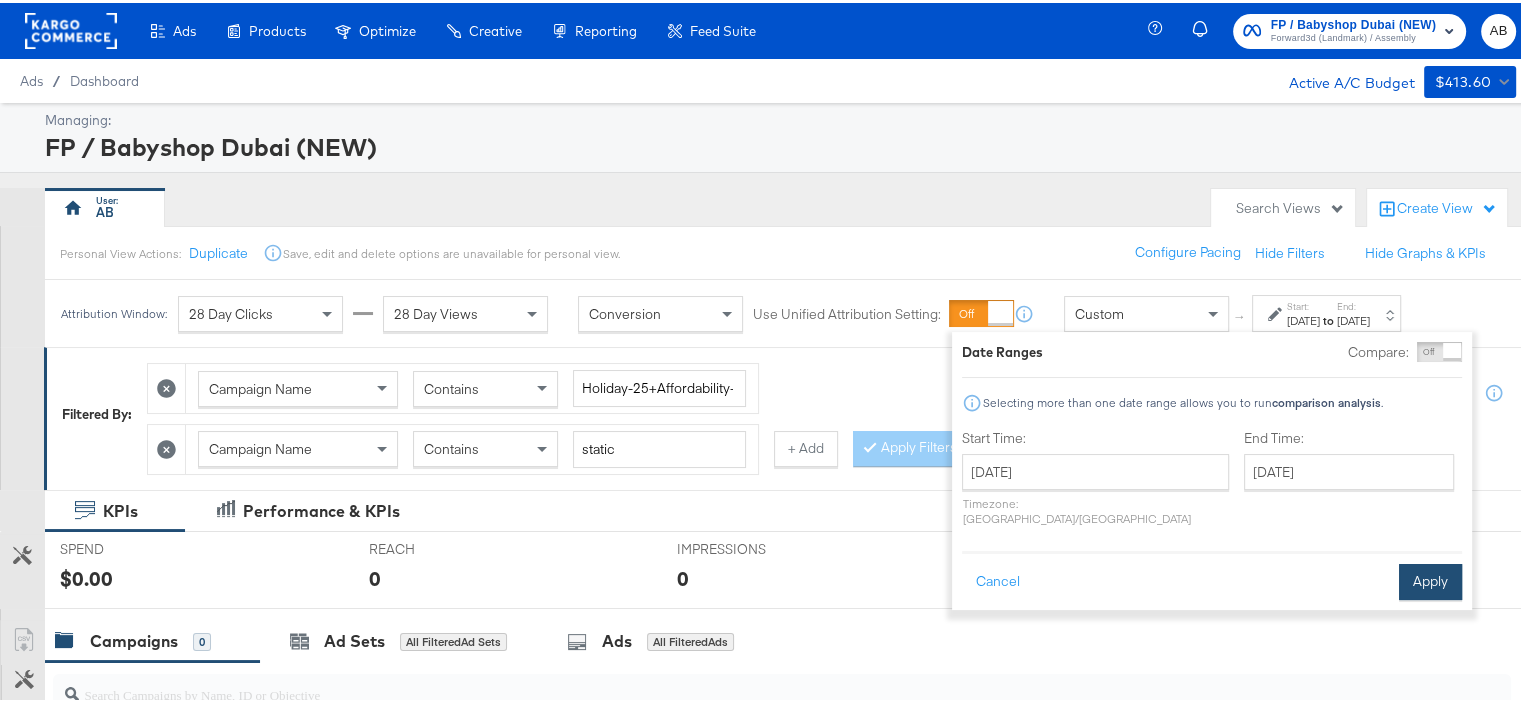 click on "Apply" at bounding box center [1430, 579] 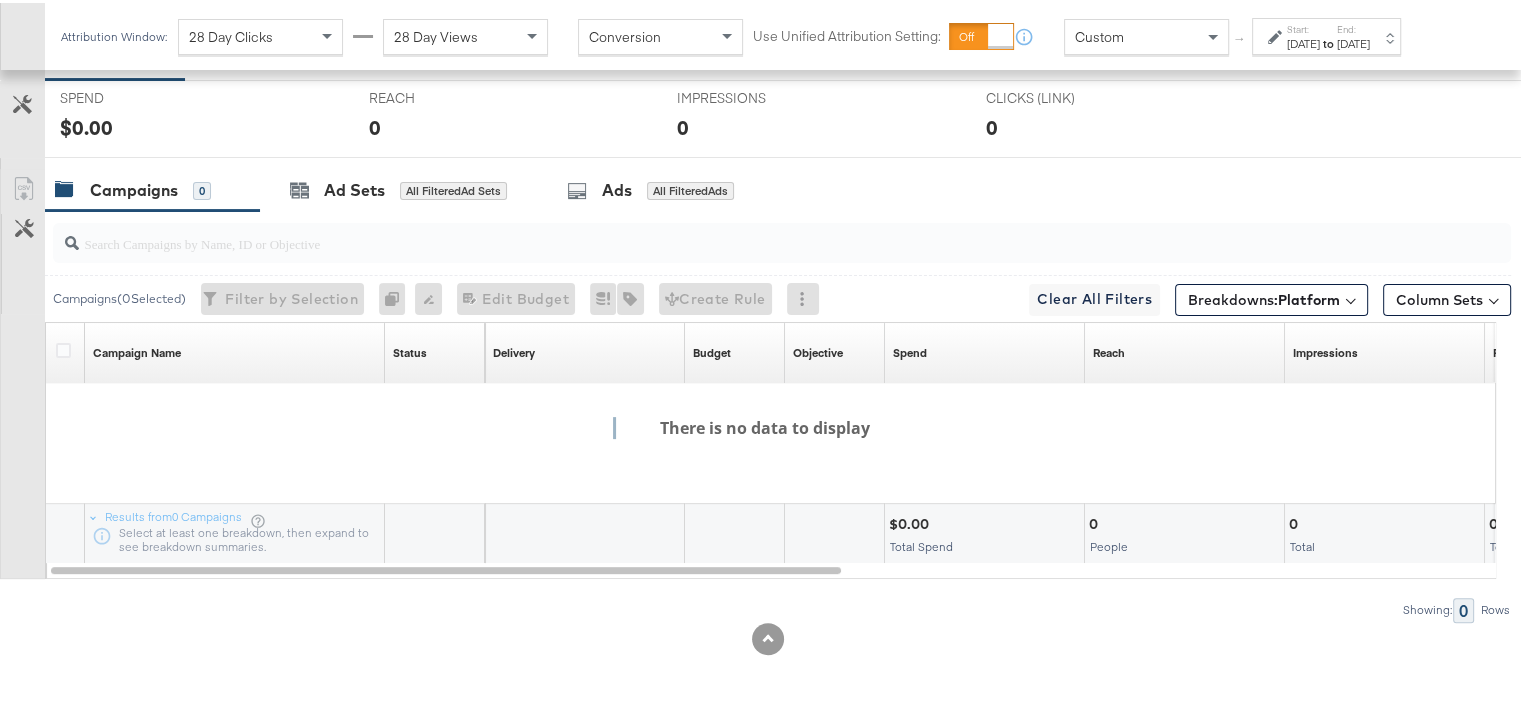 scroll, scrollTop: 151, scrollLeft: 0, axis: vertical 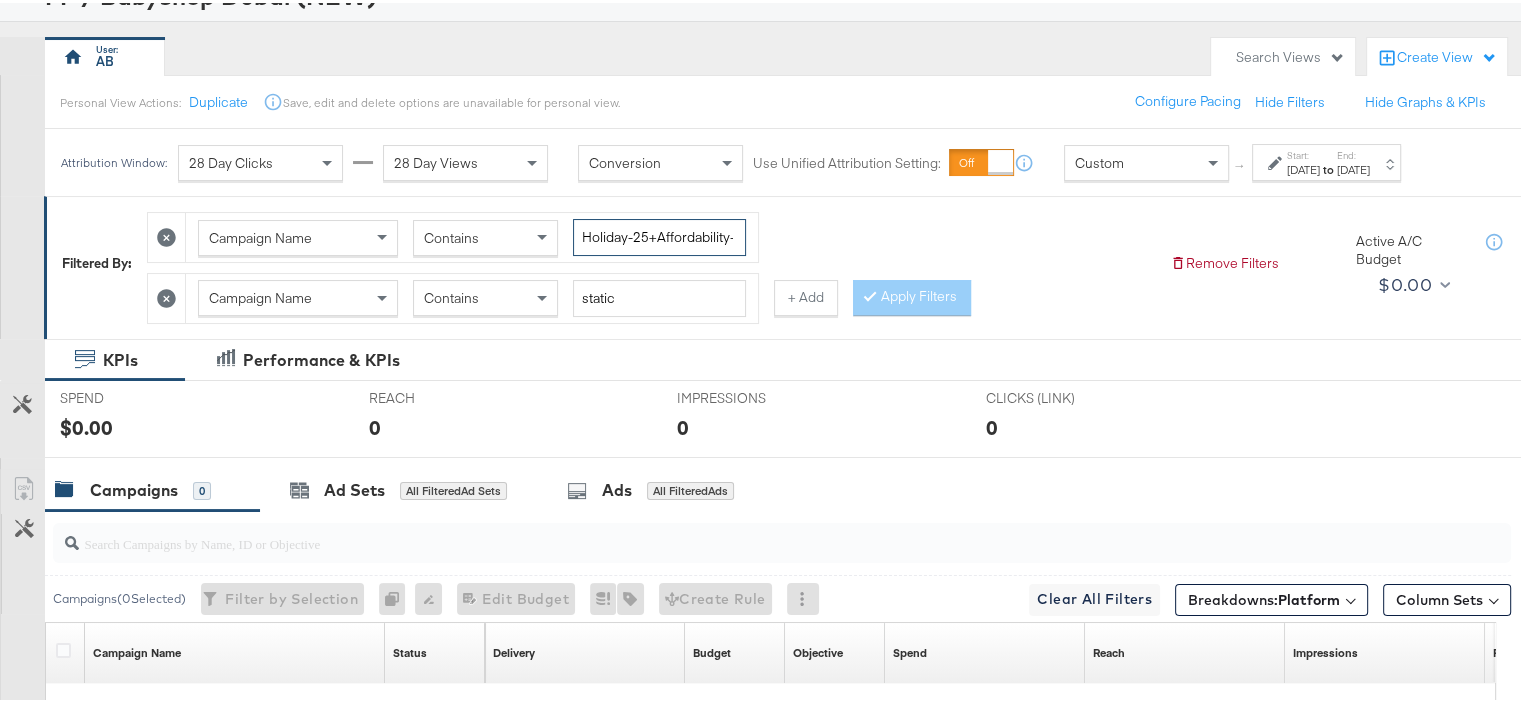 click on "Holiday-25+Affordability-25-KSA-AED-400k" at bounding box center (659, 234) 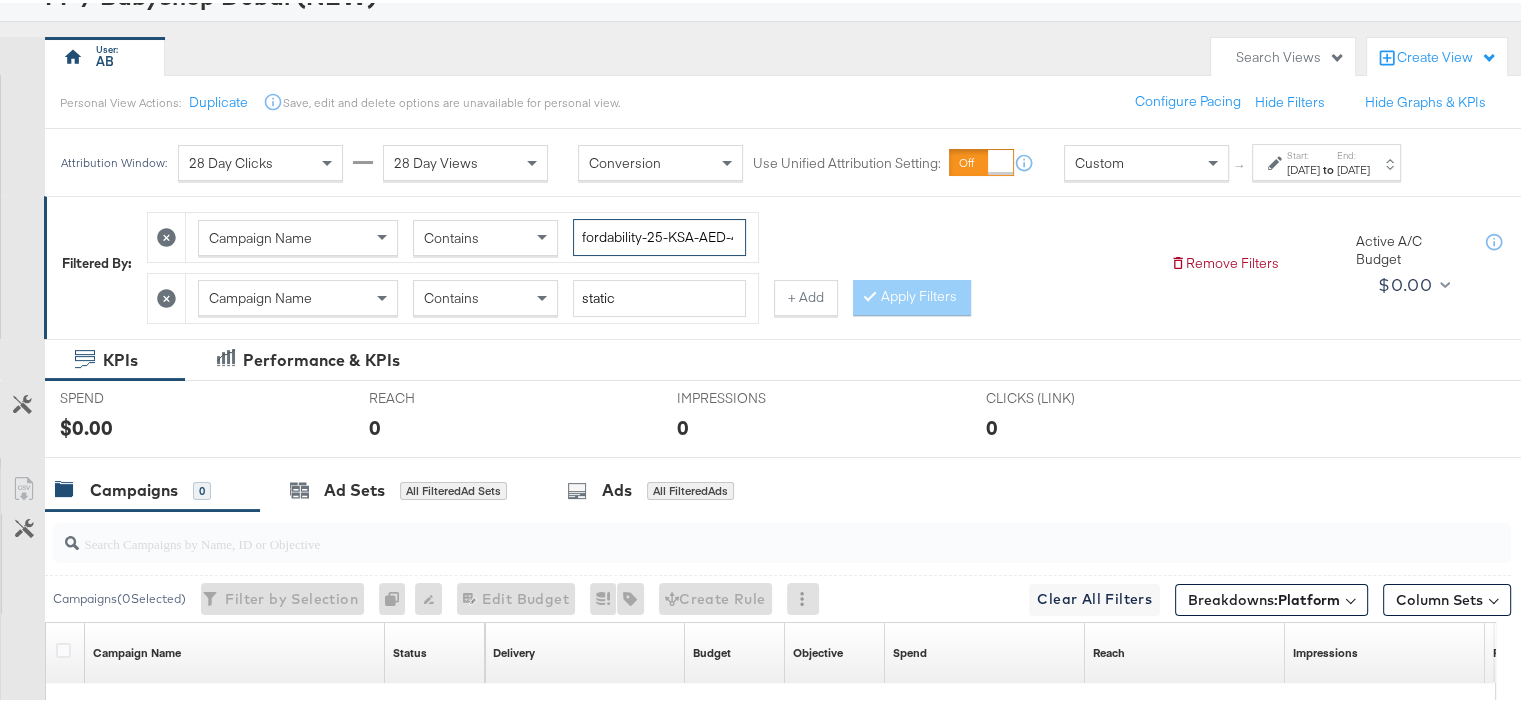 scroll, scrollTop: 0, scrollLeft: 116, axis: horizontal 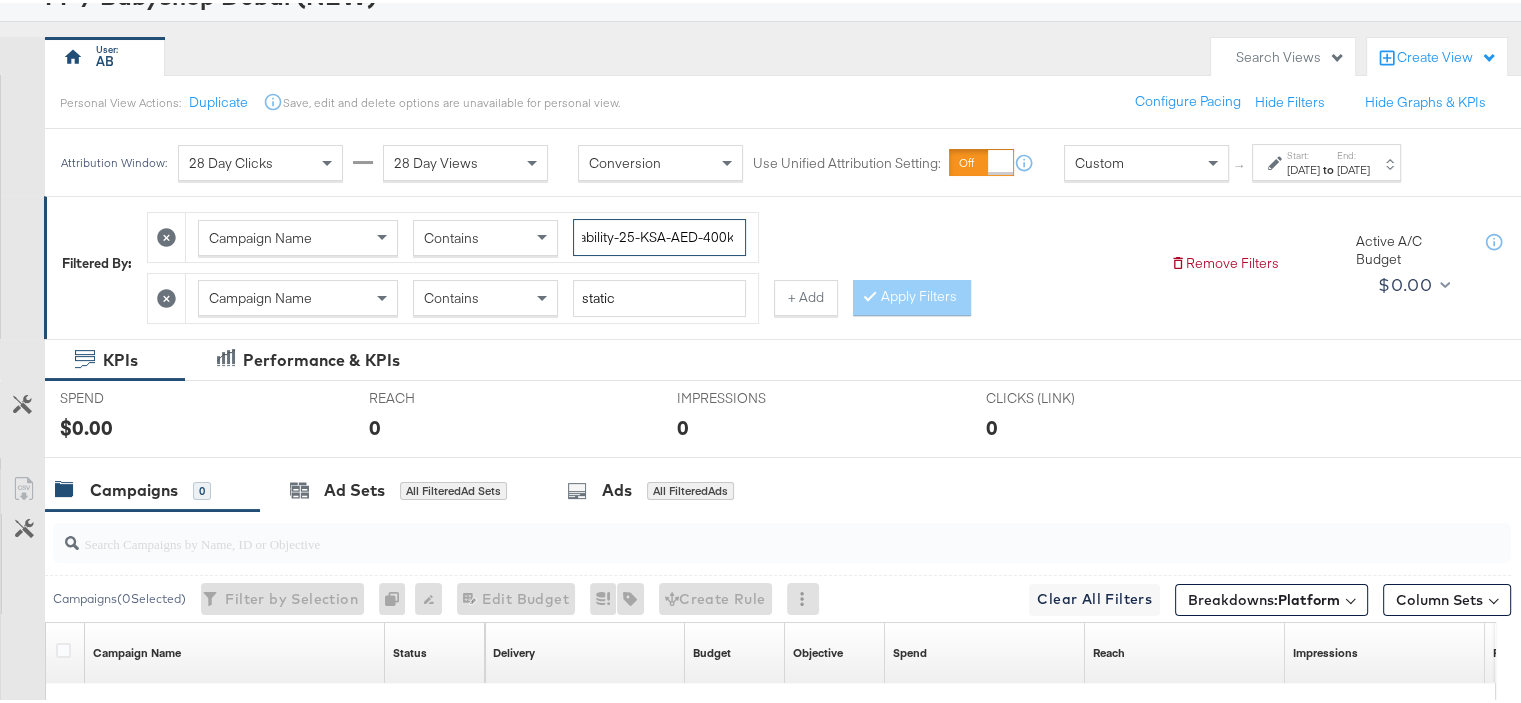 click on "Holiday-25+Affordability-25-KSA-AED-400k" at bounding box center [659, 234] 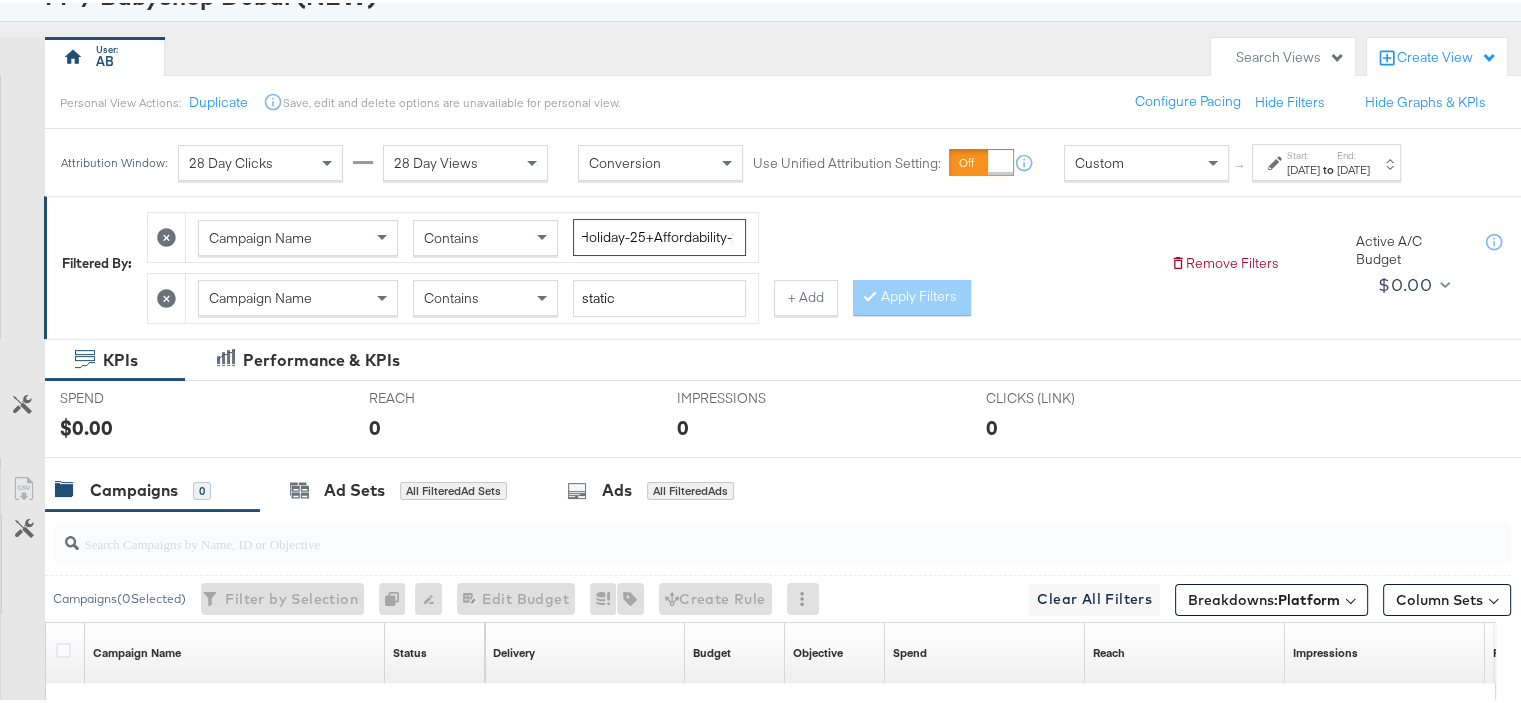 scroll, scrollTop: 0, scrollLeft: 234, axis: horizontal 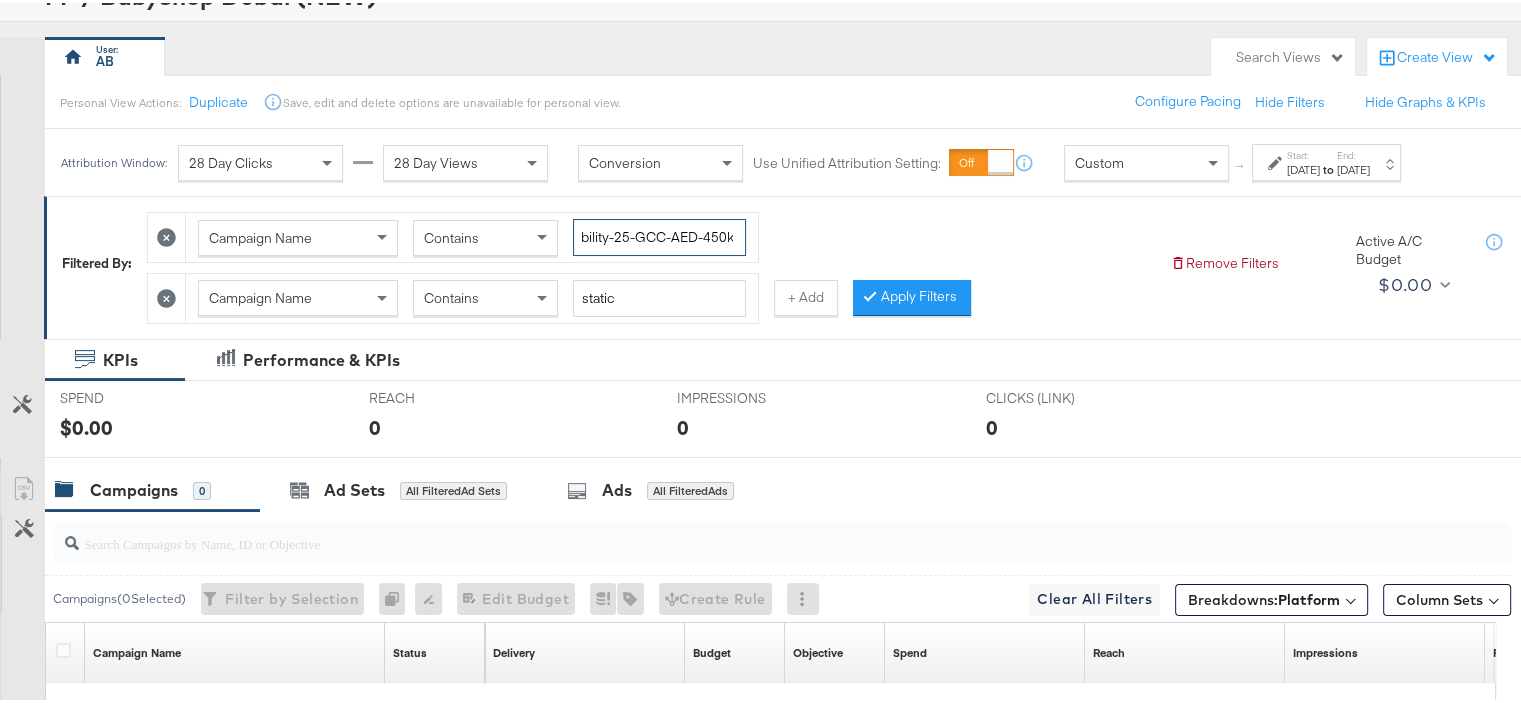 type on "image-Always-on-Holiday-25+Affordability-25-GCC-AED-450k" 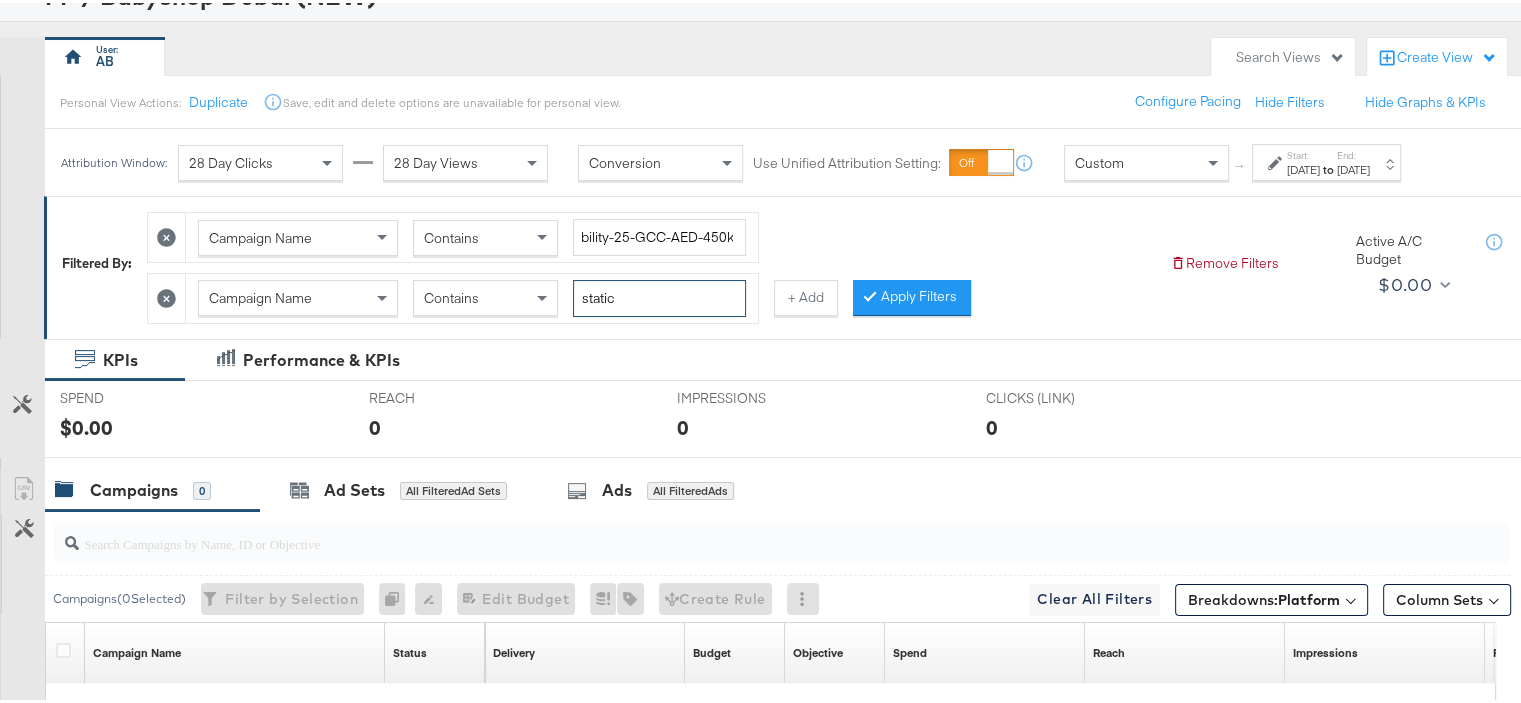 click on "static" at bounding box center [659, 295] 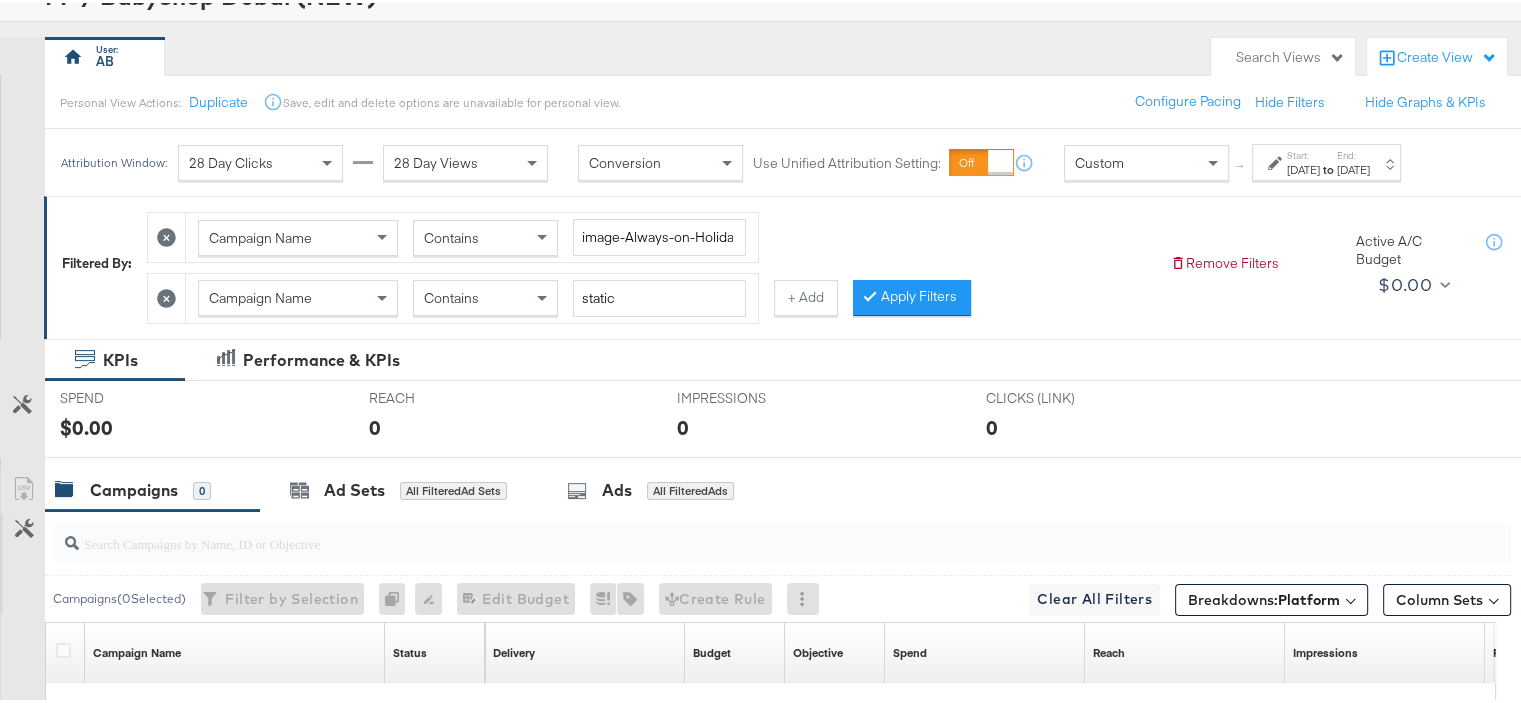 click 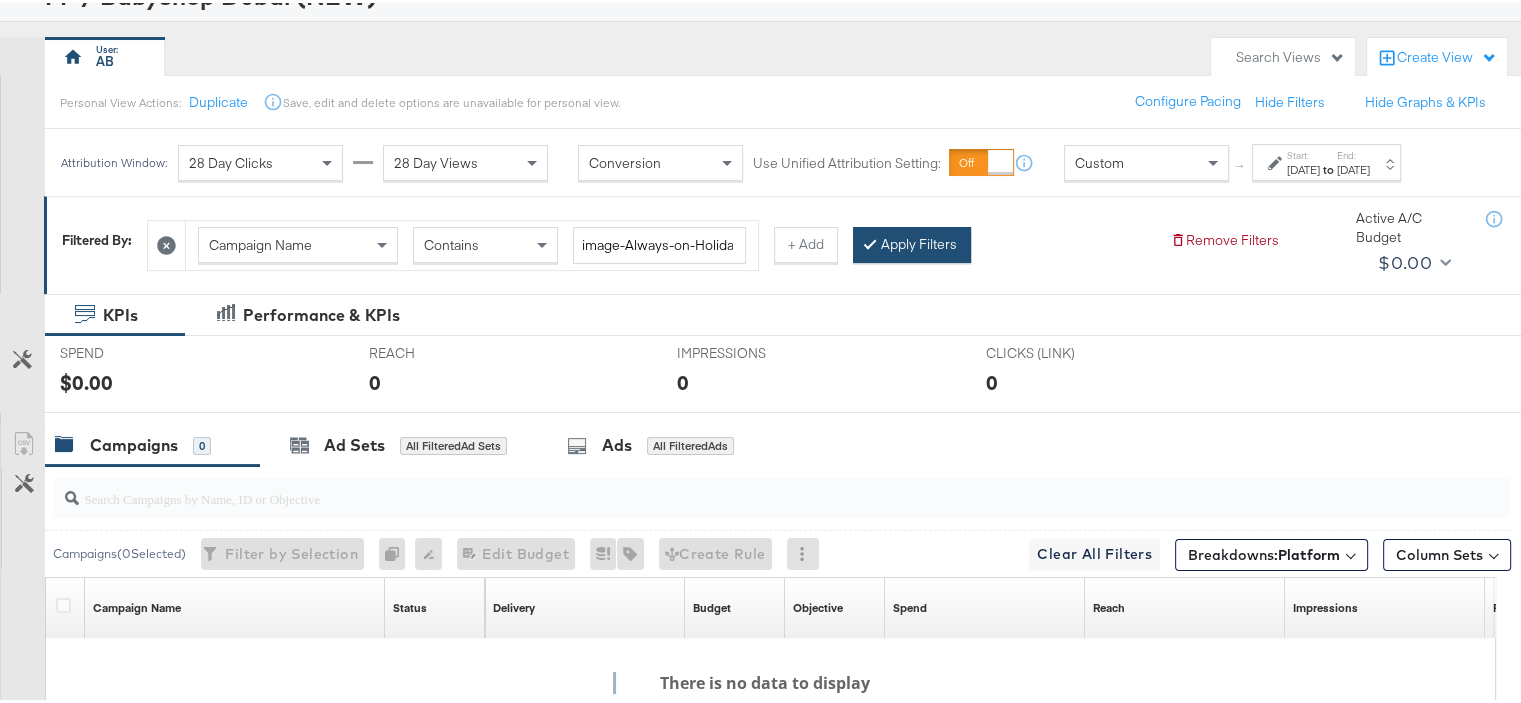 click on "Apply Filters" at bounding box center (912, 242) 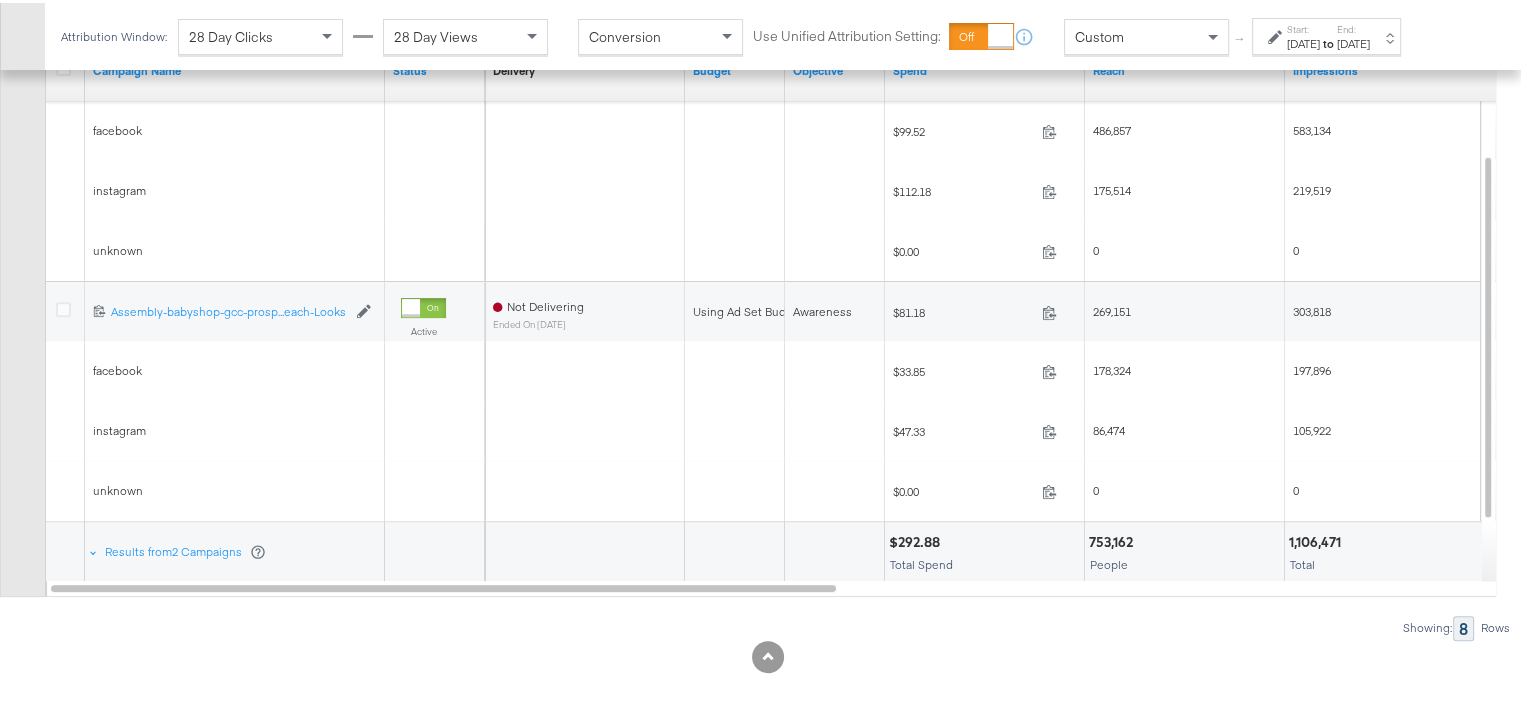 scroll, scrollTop: 708, scrollLeft: 0, axis: vertical 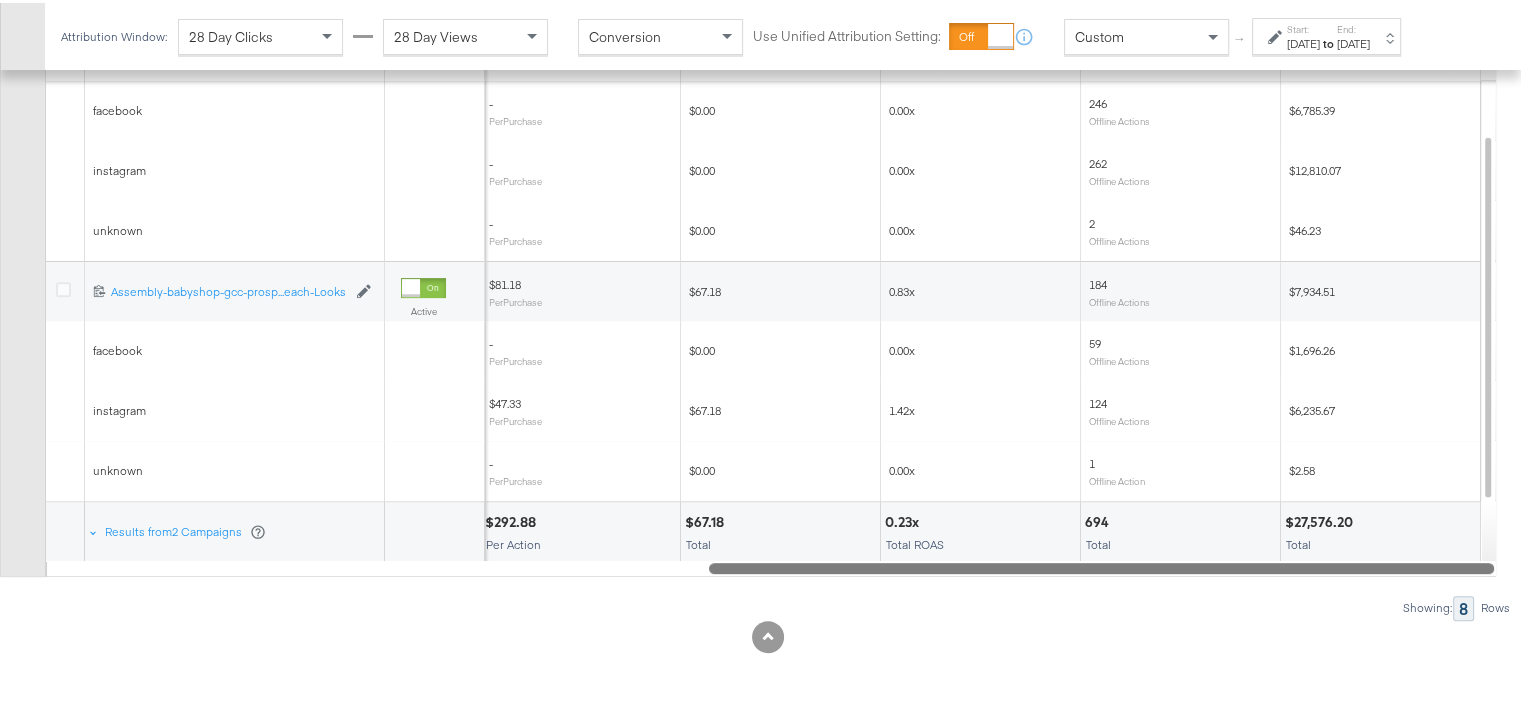 drag, startPoint x: 828, startPoint y: 566, endPoint x: 1535, endPoint y: 537, distance: 707.59454 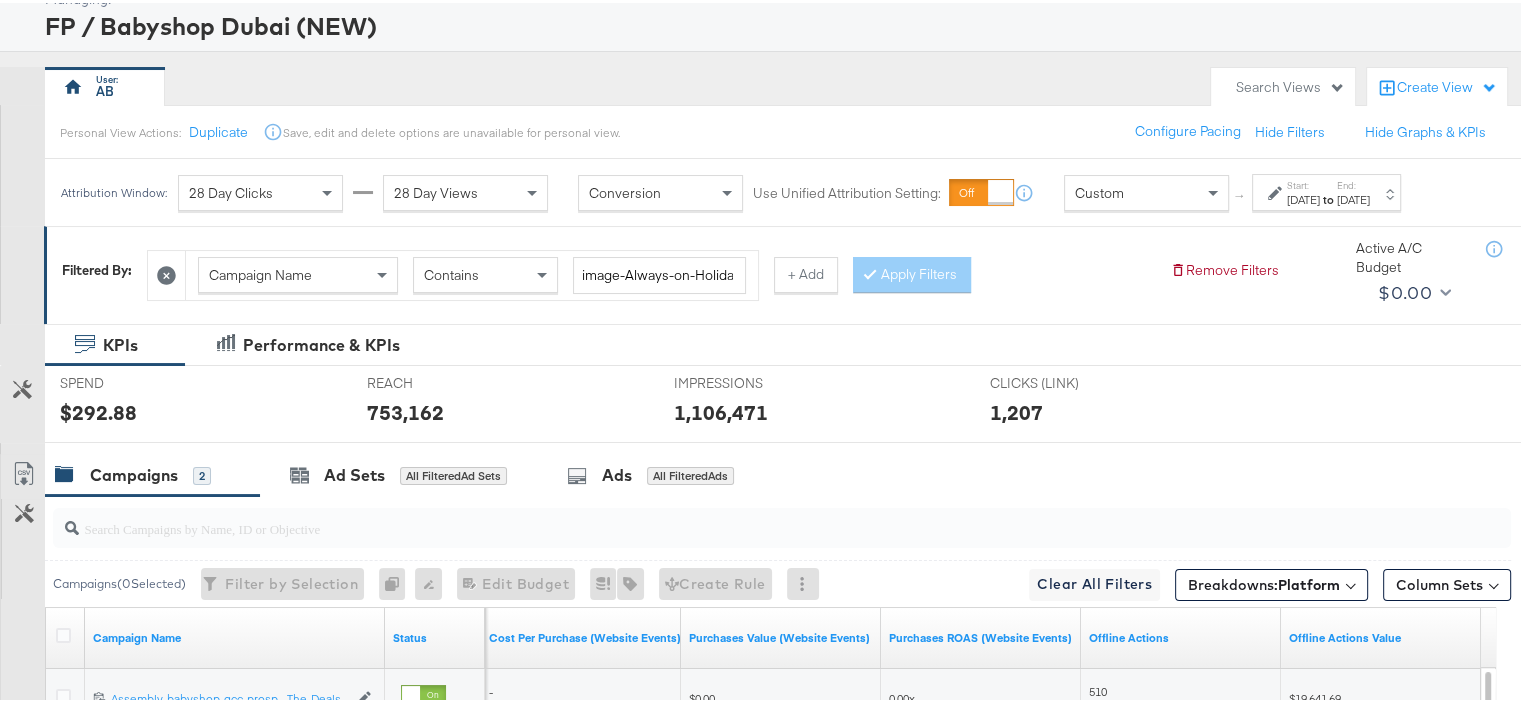 scroll, scrollTop: 8, scrollLeft: 0, axis: vertical 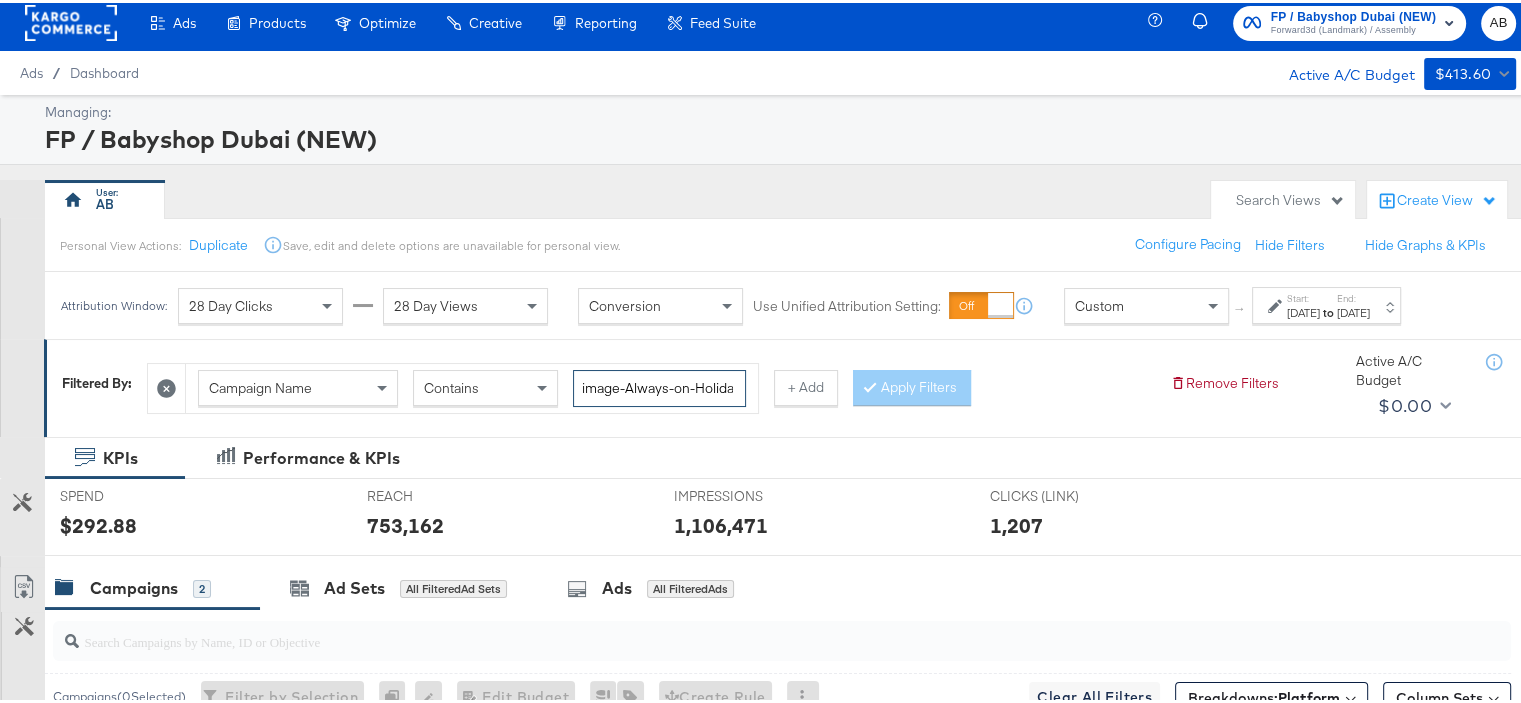 click on "image-Always-on-Holiday-25+Affordability-25-GCC-AED-450k" at bounding box center [659, 385] 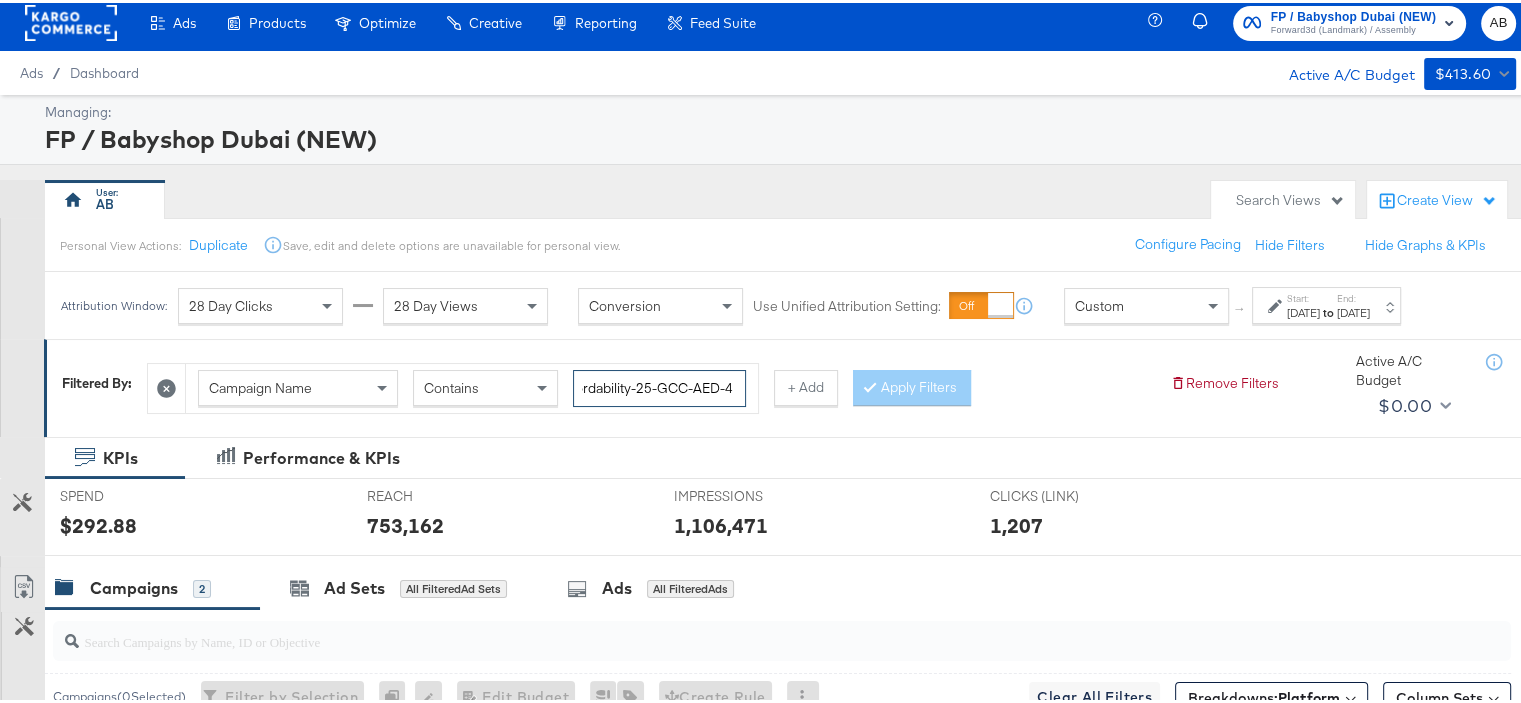 scroll, scrollTop: 0, scrollLeft: 234, axis: horizontal 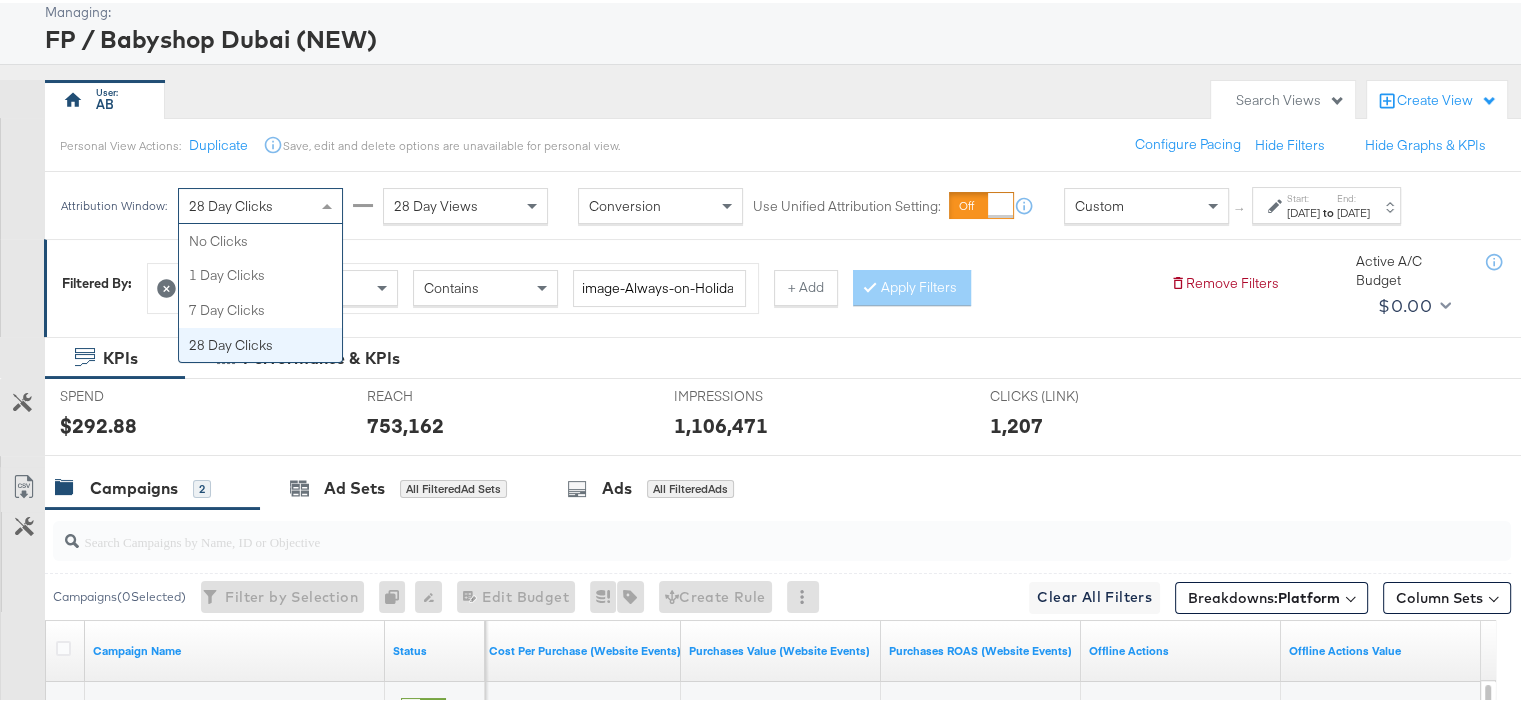 click on "28 Day Clicks" at bounding box center [260, 203] 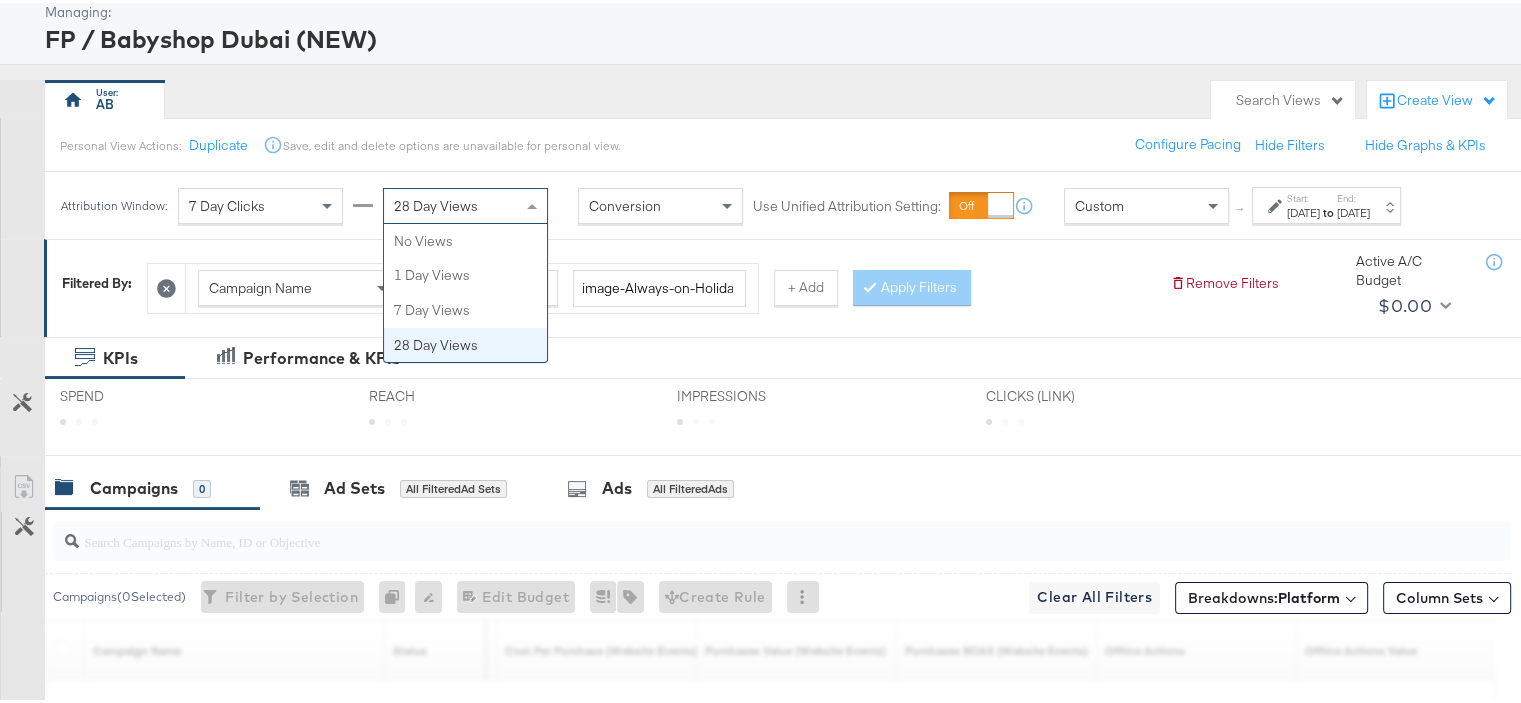 click on "28 Day Views" at bounding box center (465, 203) 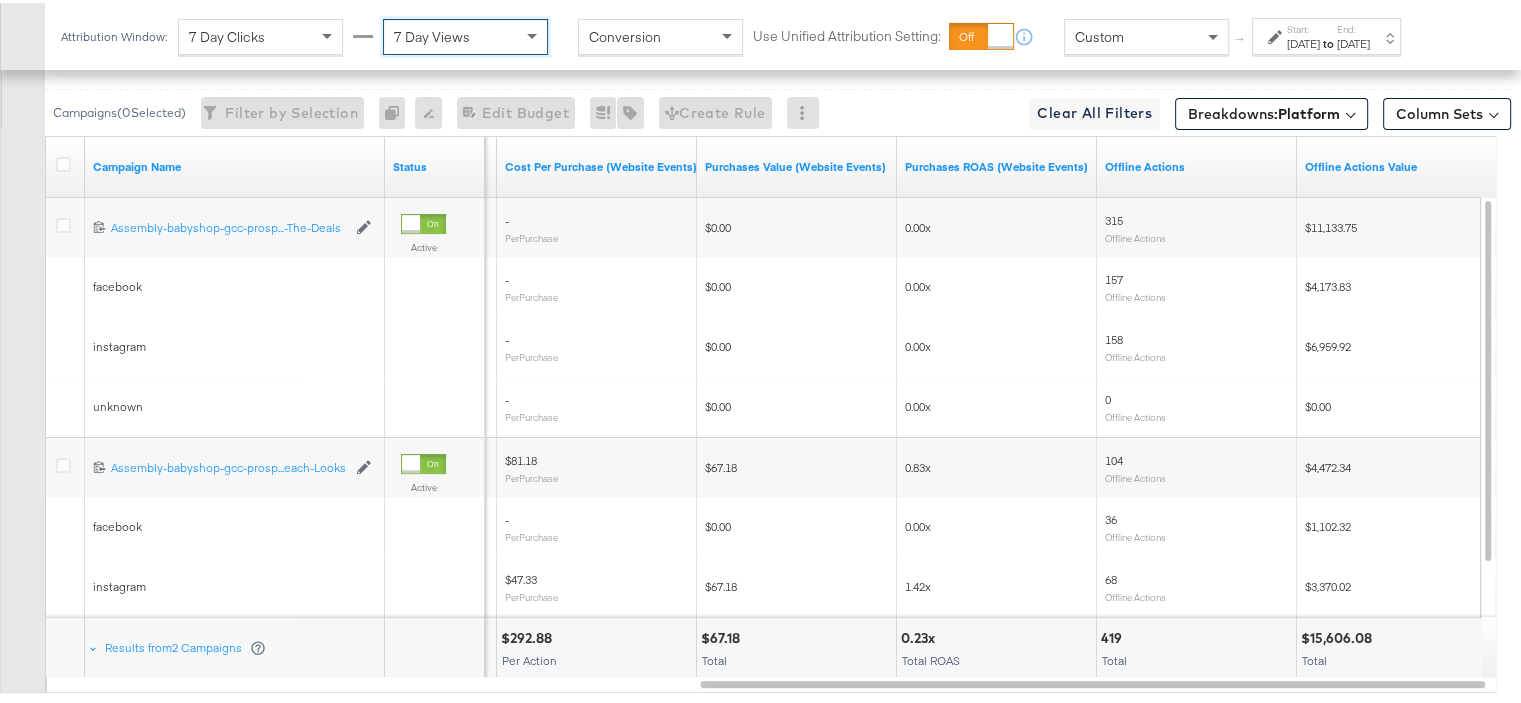scroll, scrollTop: 708, scrollLeft: 0, axis: vertical 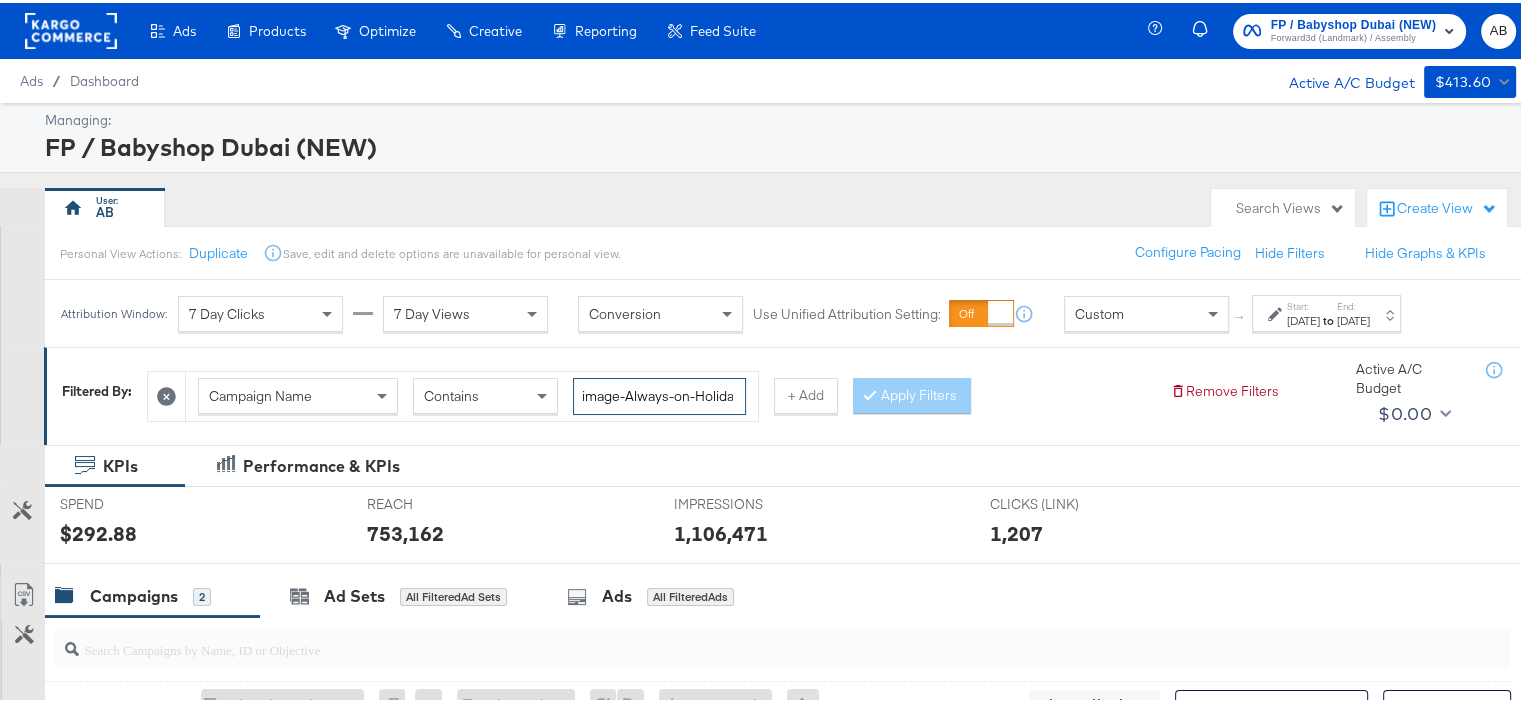 click on "image-Always-on-Holiday-25+Affordability-25-GCC-AED-450k" at bounding box center [659, 393] 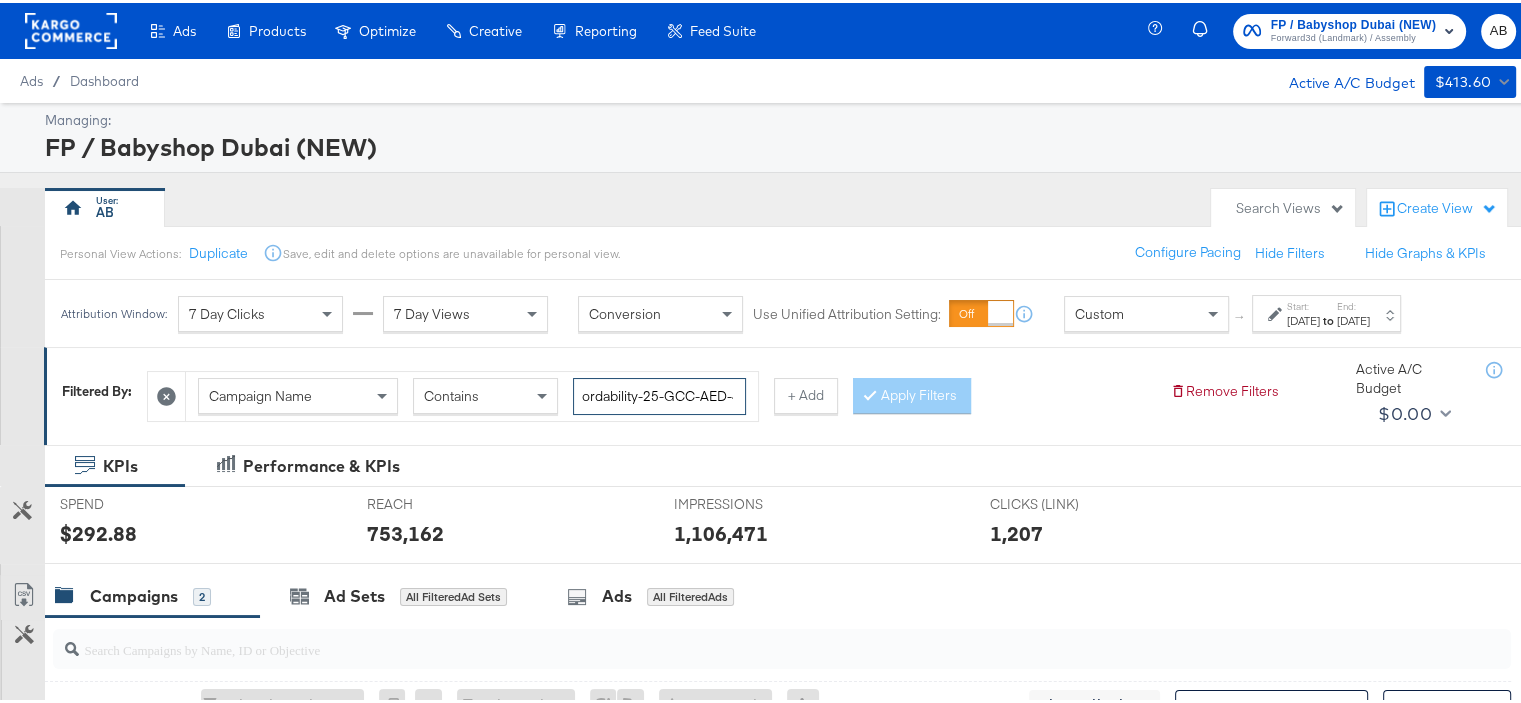 scroll, scrollTop: 0, scrollLeft: 234, axis: horizontal 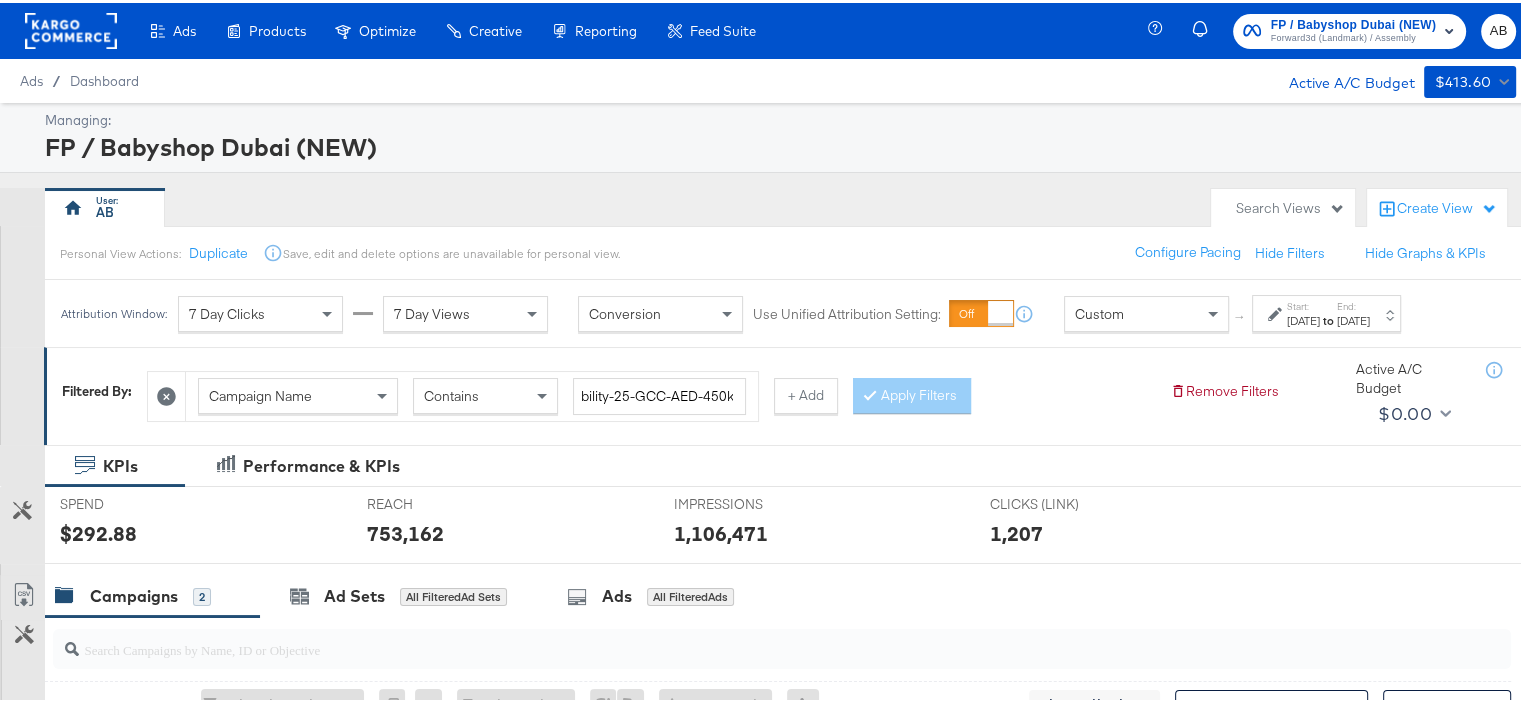 click on "7 Day Clicks" at bounding box center (260, 311) 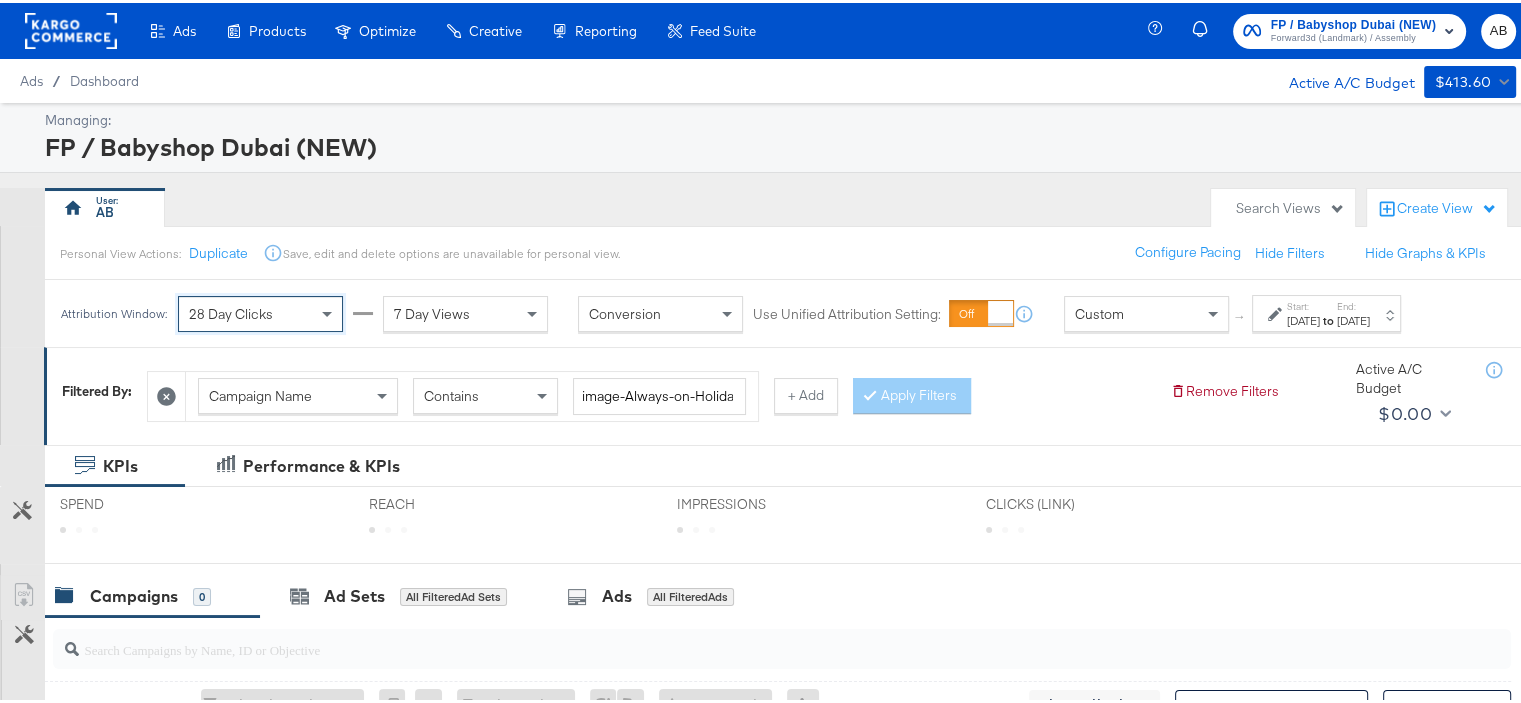 click on "7 Day Views" at bounding box center [432, 311] 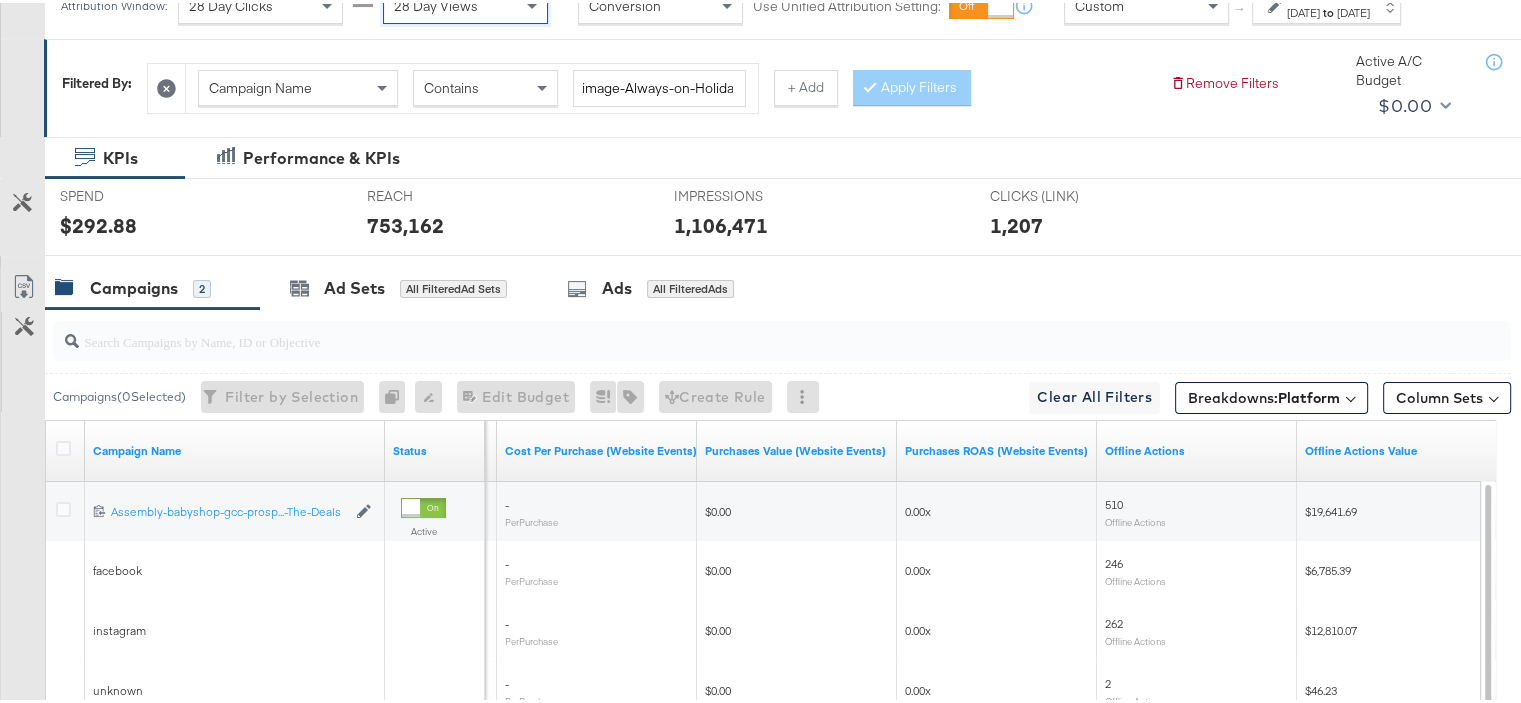 scroll, scrollTop: 108, scrollLeft: 0, axis: vertical 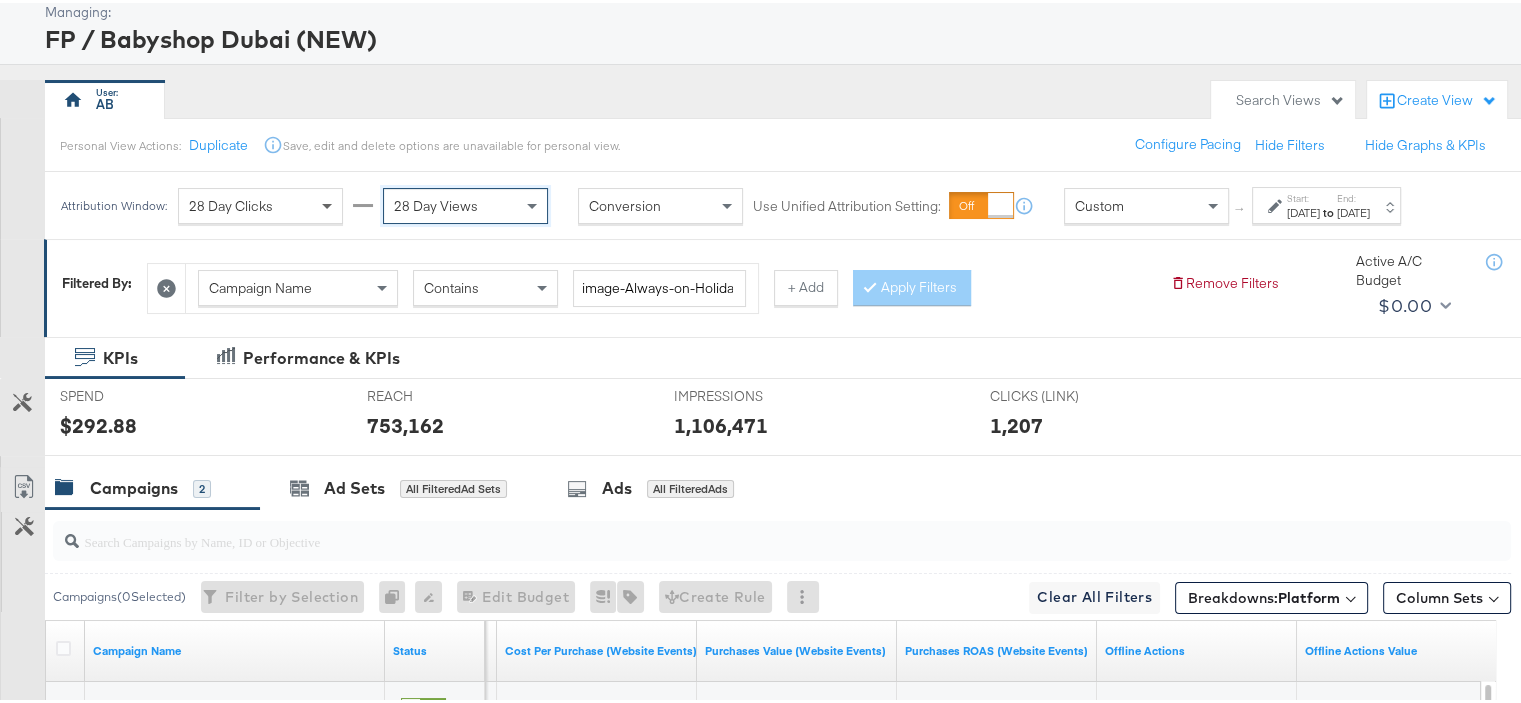 click at bounding box center (329, 203) 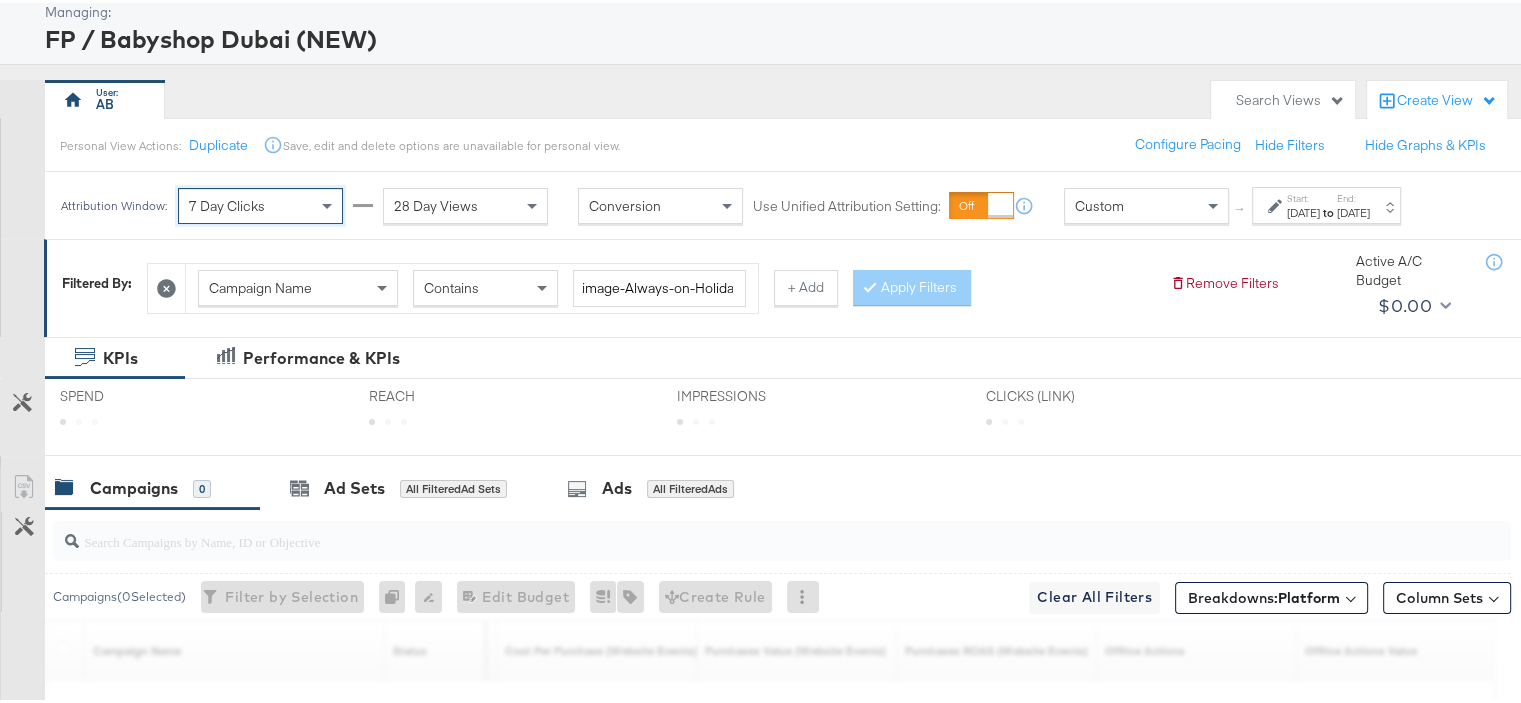 click on "28 Day Views" at bounding box center [465, 203] 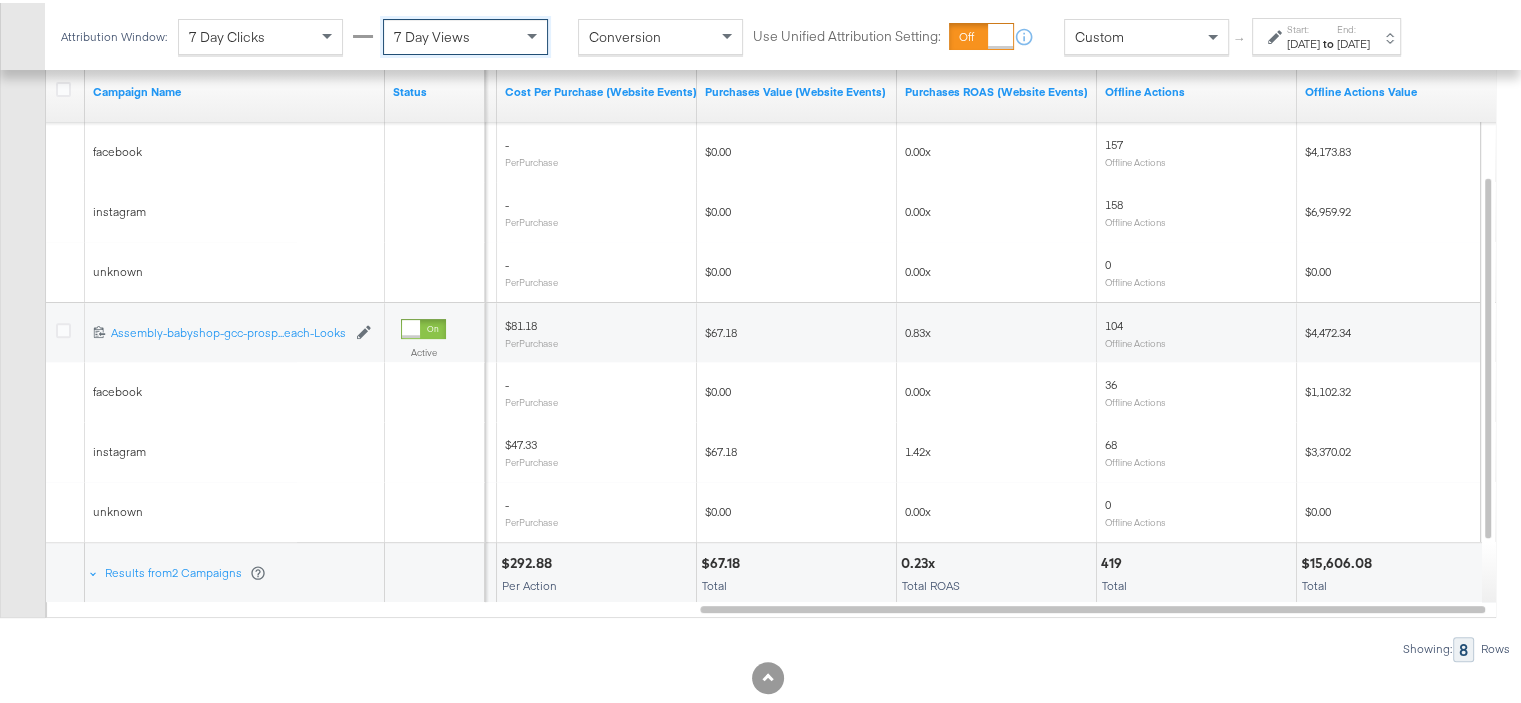 scroll, scrollTop: 708, scrollLeft: 0, axis: vertical 